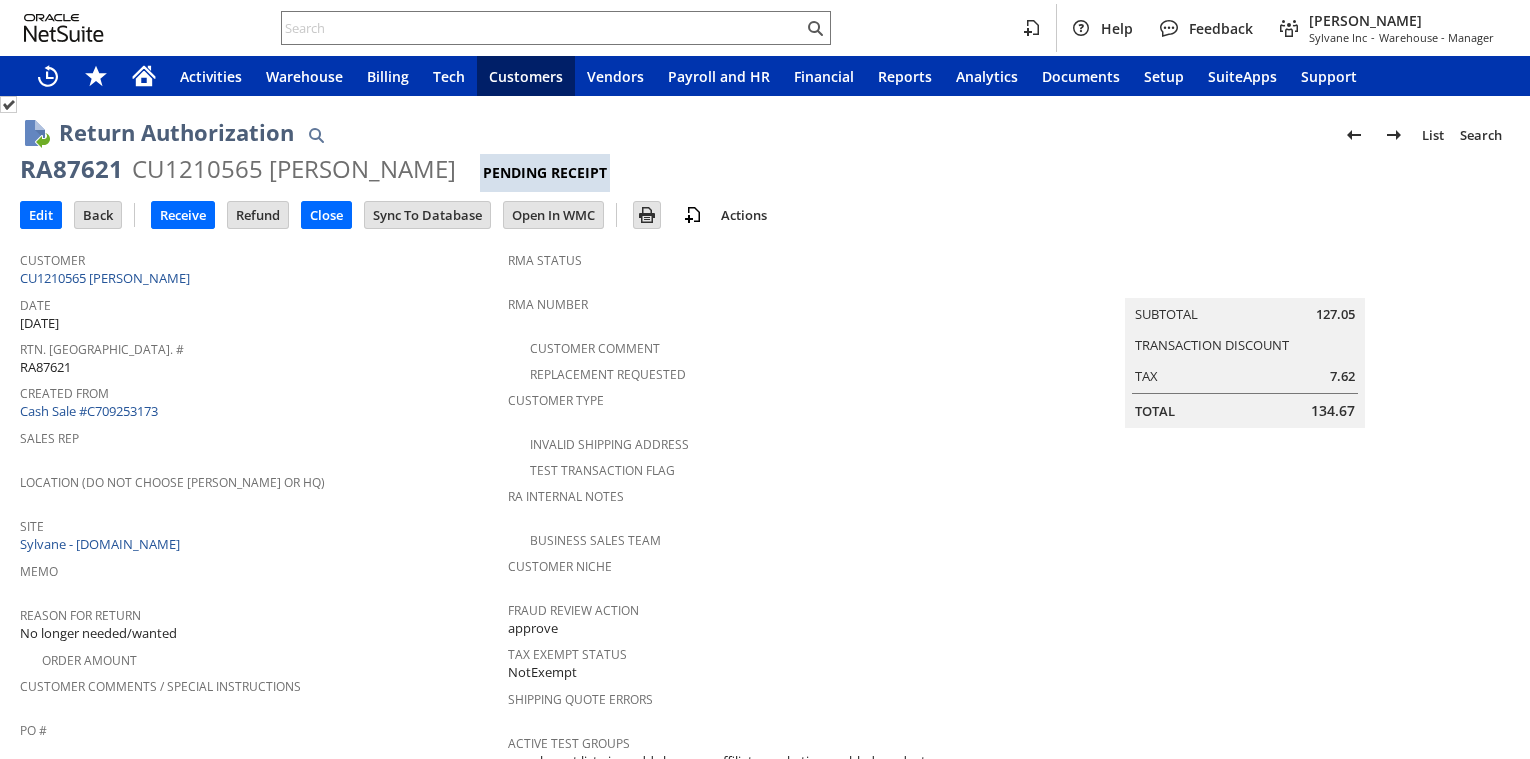 scroll, scrollTop: 0, scrollLeft: 0, axis: both 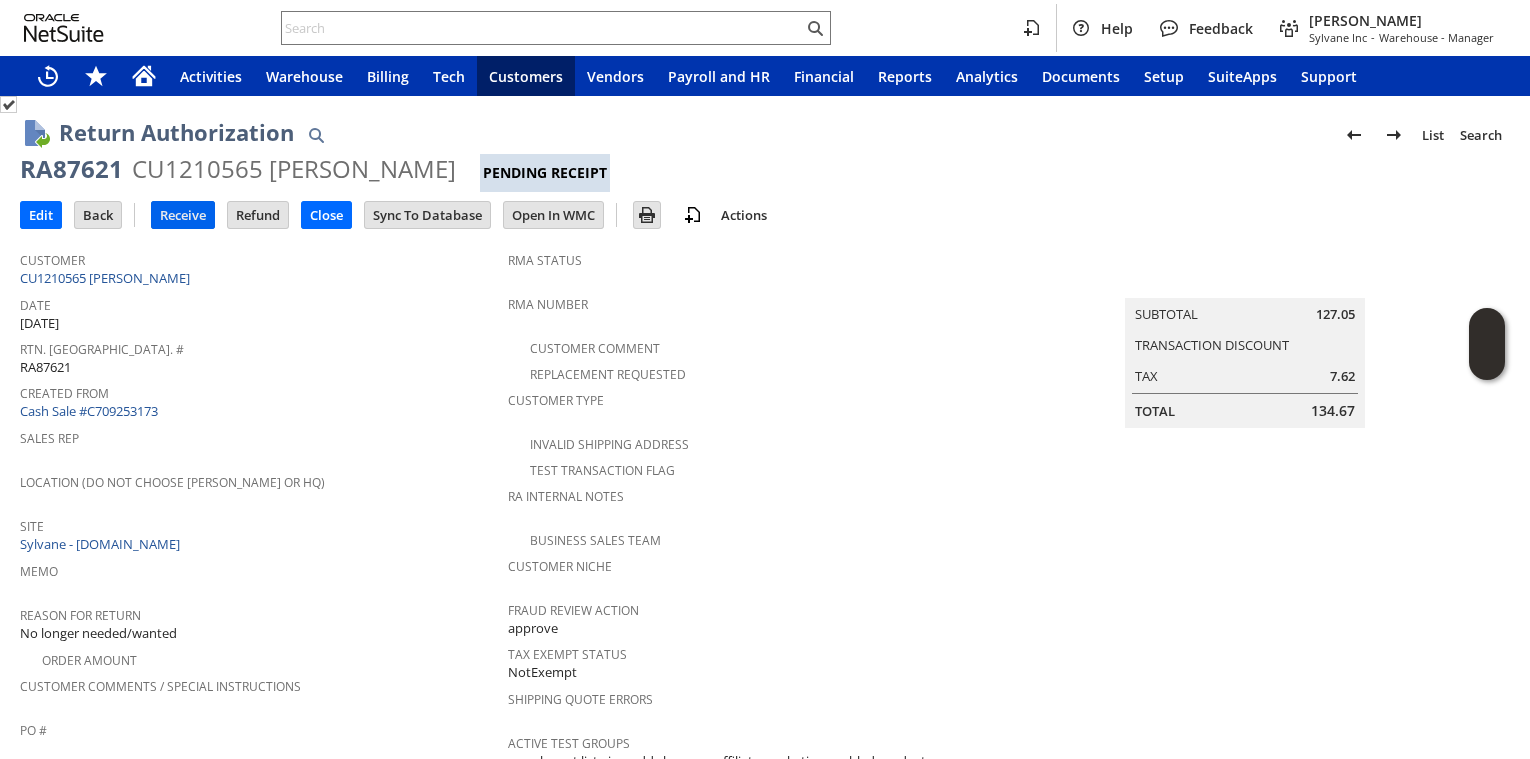 click on "Receive" at bounding box center [183, 215] 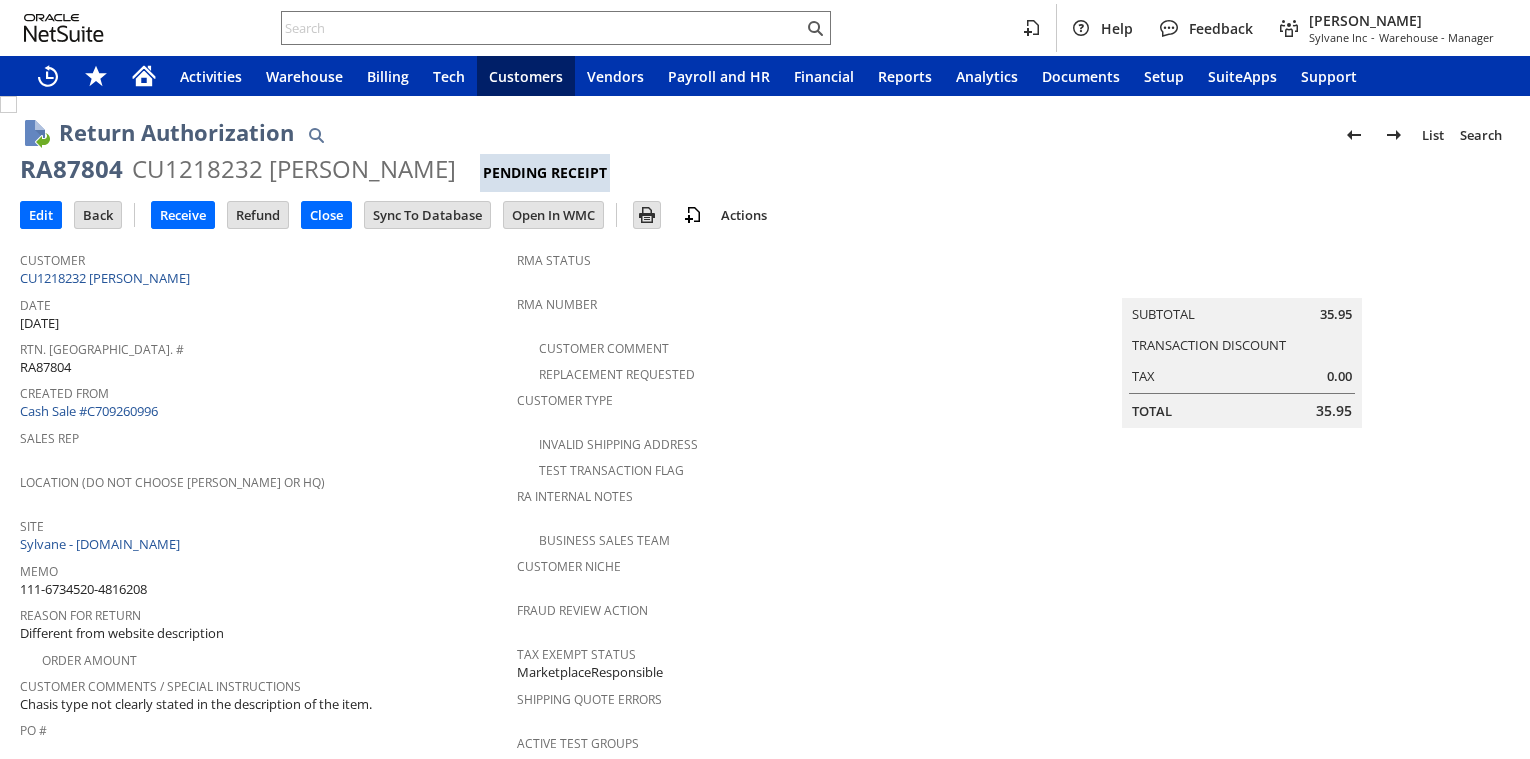 scroll, scrollTop: 0, scrollLeft: 0, axis: both 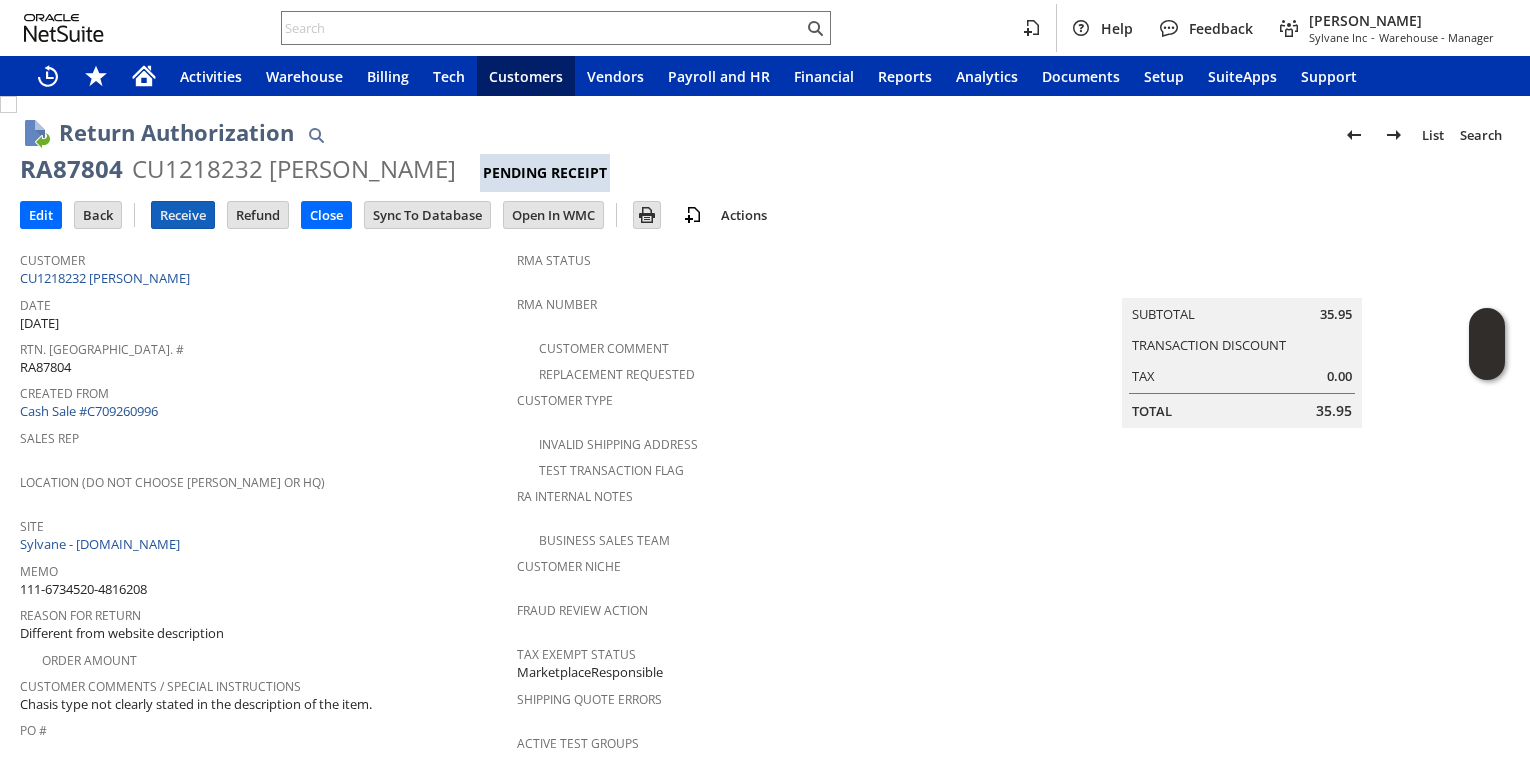 click on "Receive" at bounding box center (183, 215) 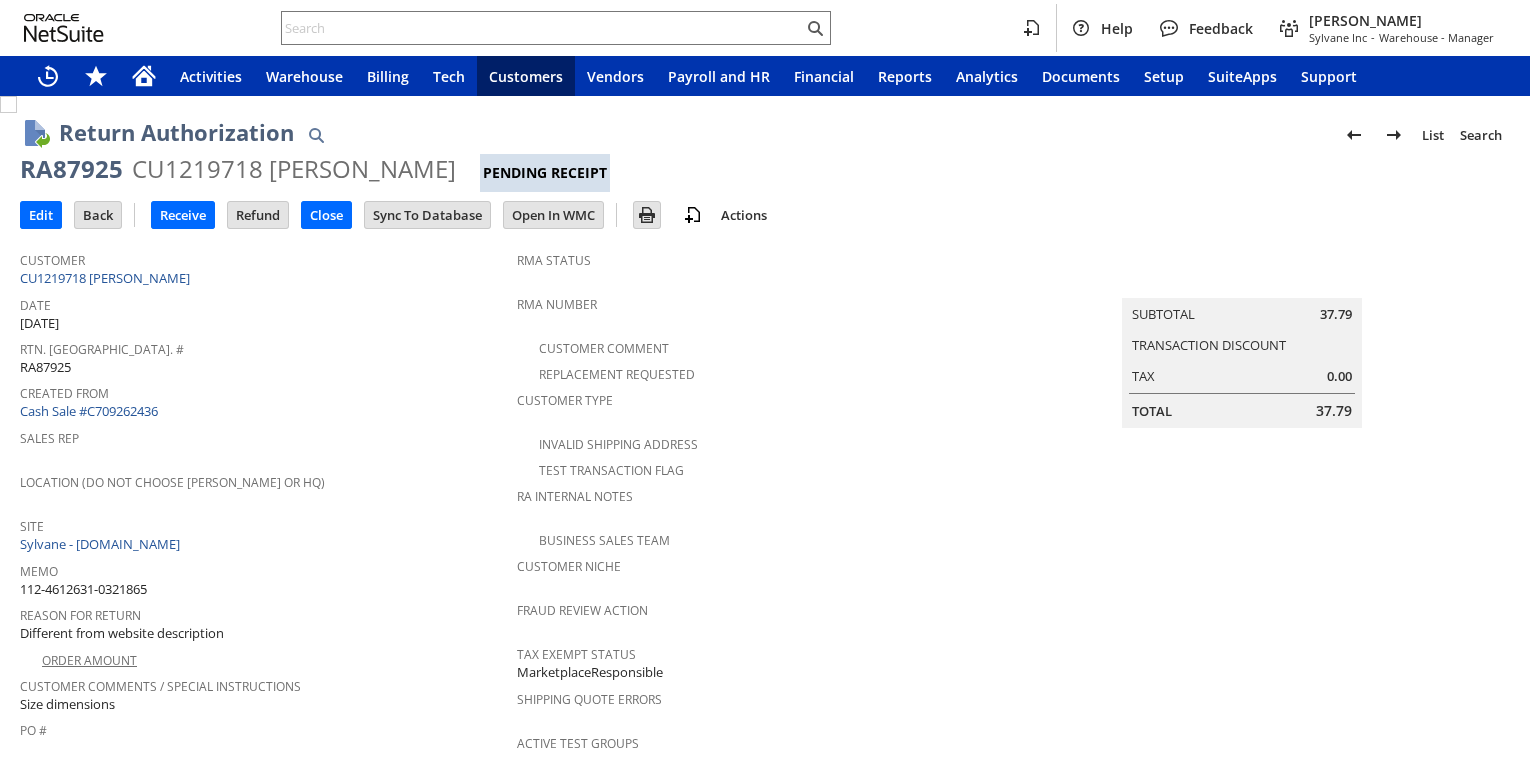 scroll, scrollTop: 0, scrollLeft: 0, axis: both 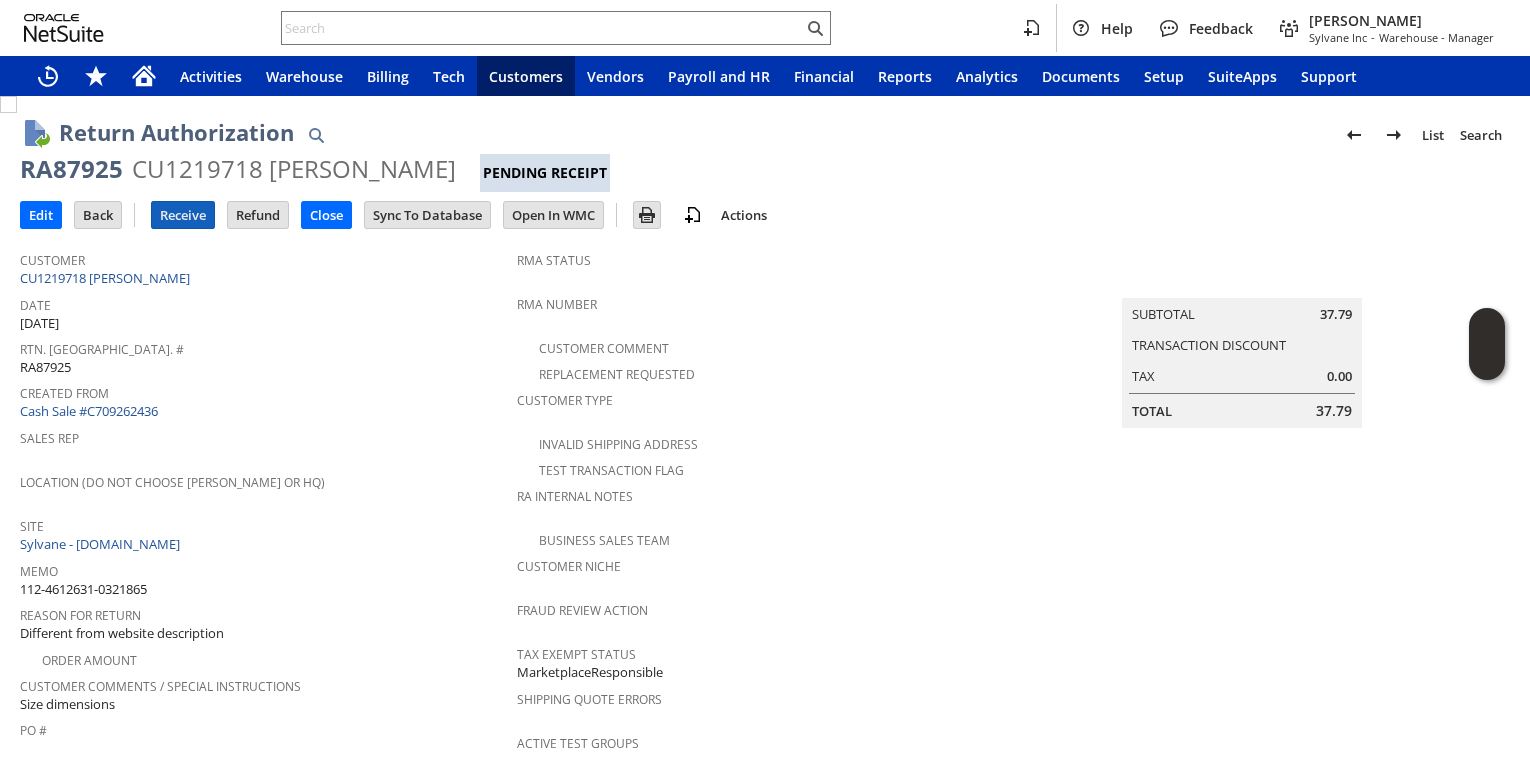 click on "Receive" at bounding box center [183, 215] 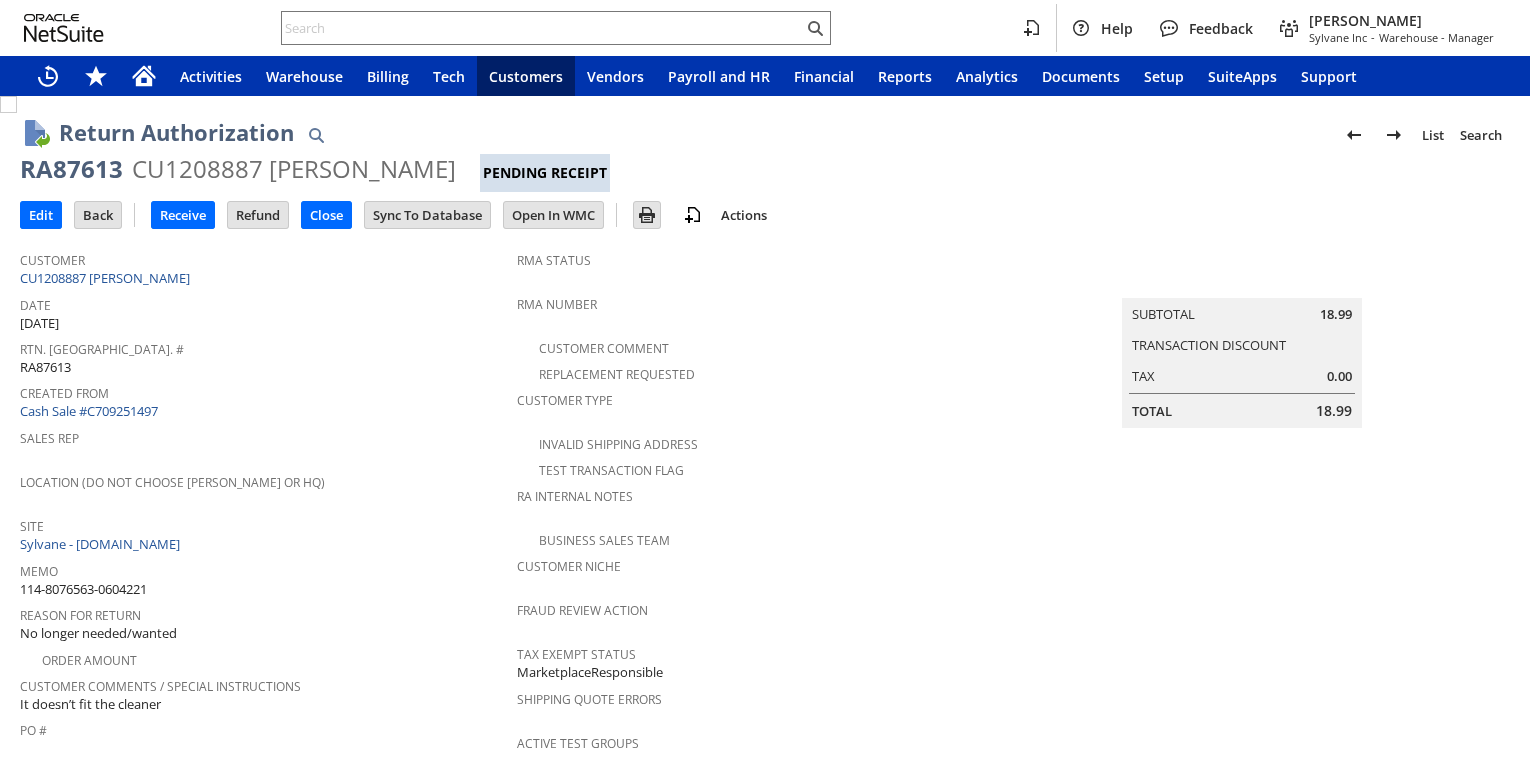 scroll, scrollTop: 0, scrollLeft: 0, axis: both 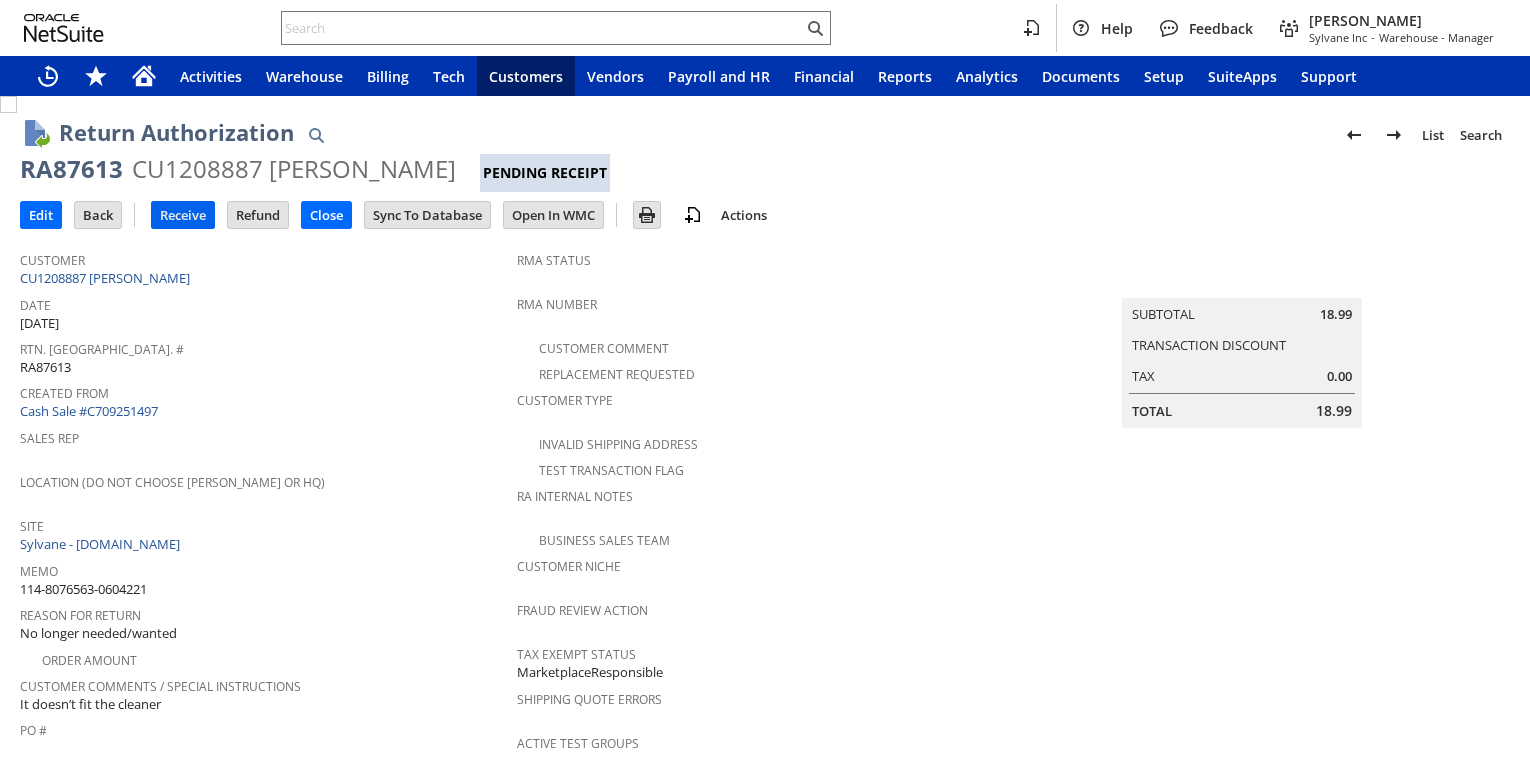 click on "Receive" at bounding box center [183, 215] 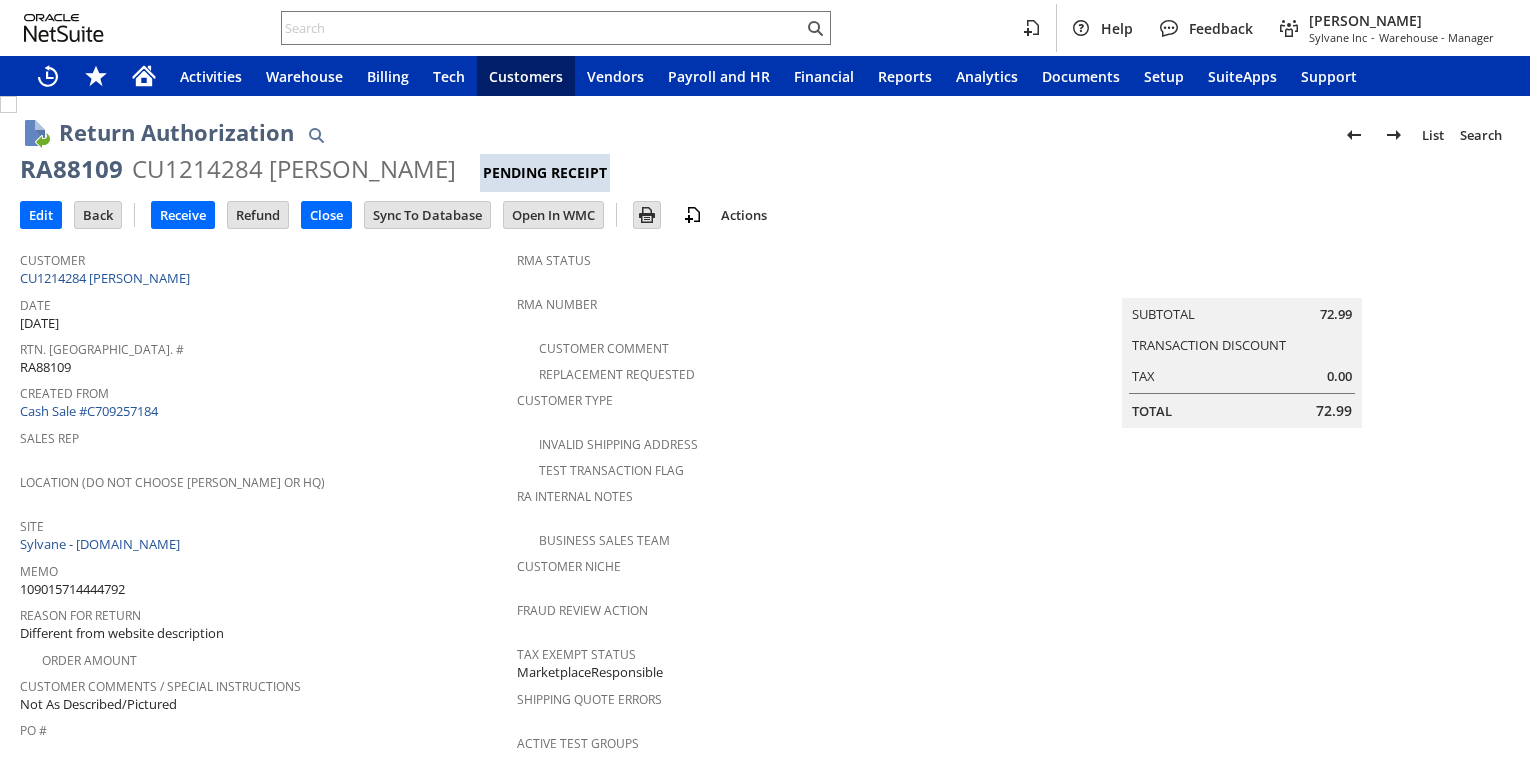 scroll, scrollTop: 0, scrollLeft: 0, axis: both 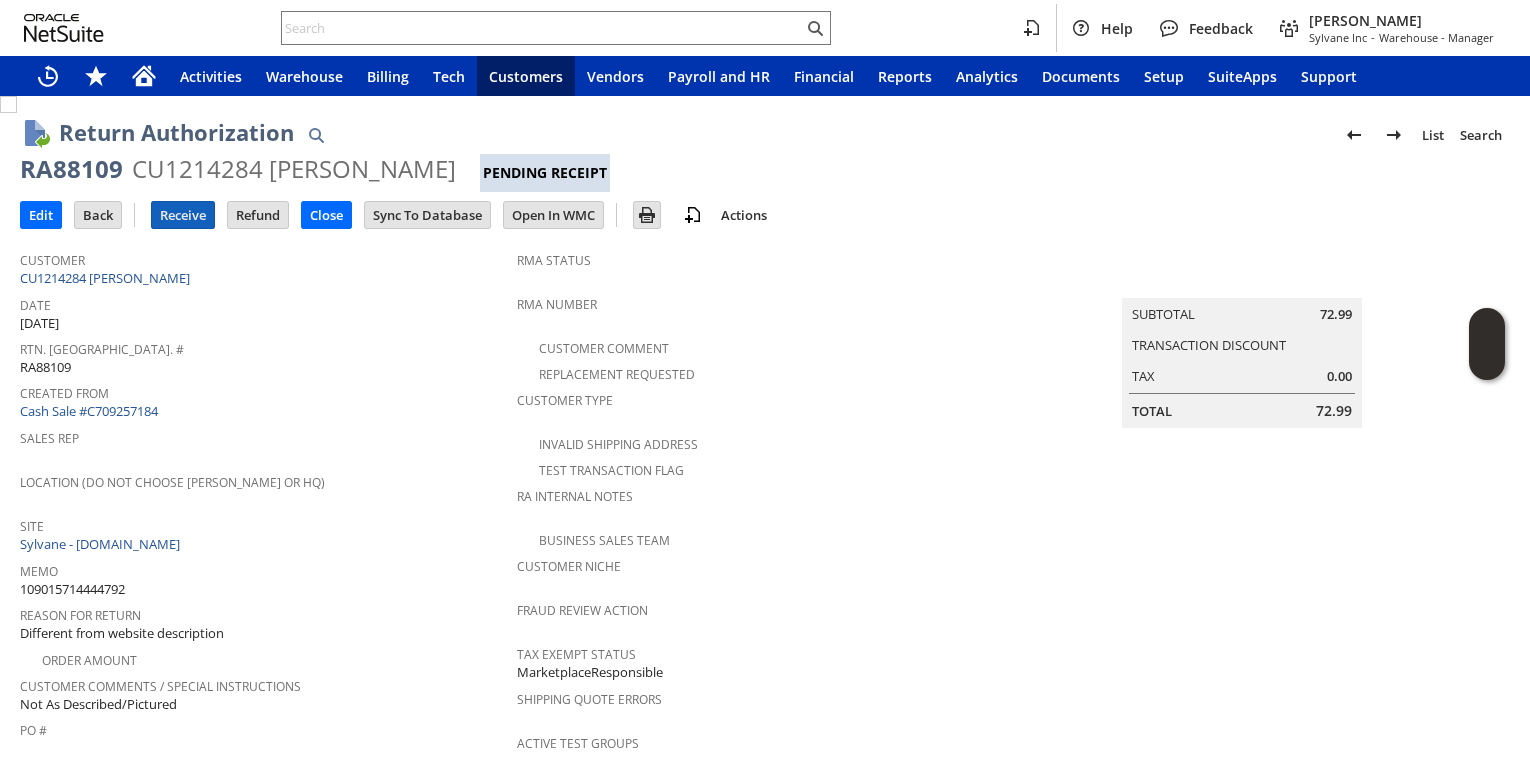 click on "Receive" at bounding box center (183, 215) 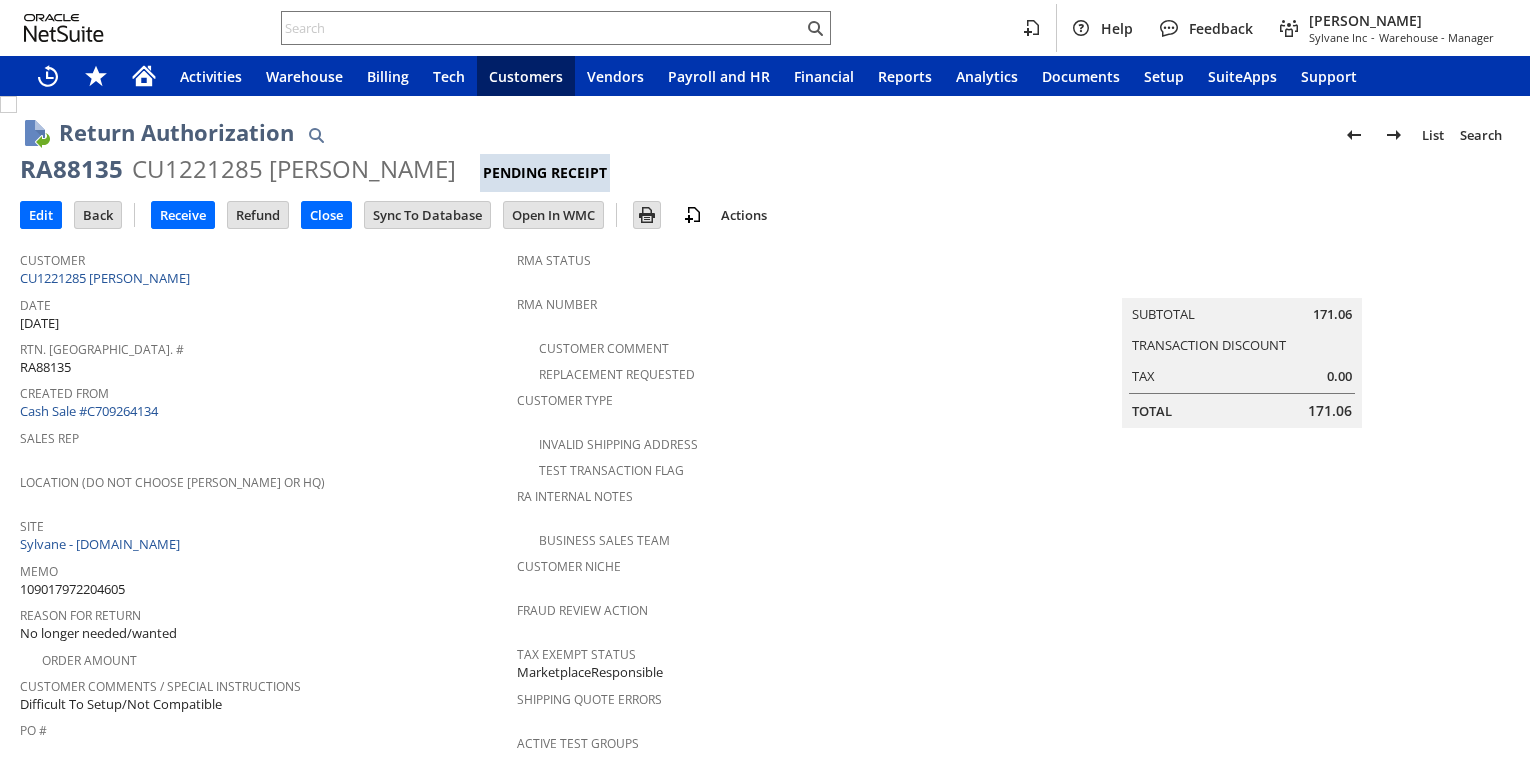 scroll, scrollTop: 0, scrollLeft: 0, axis: both 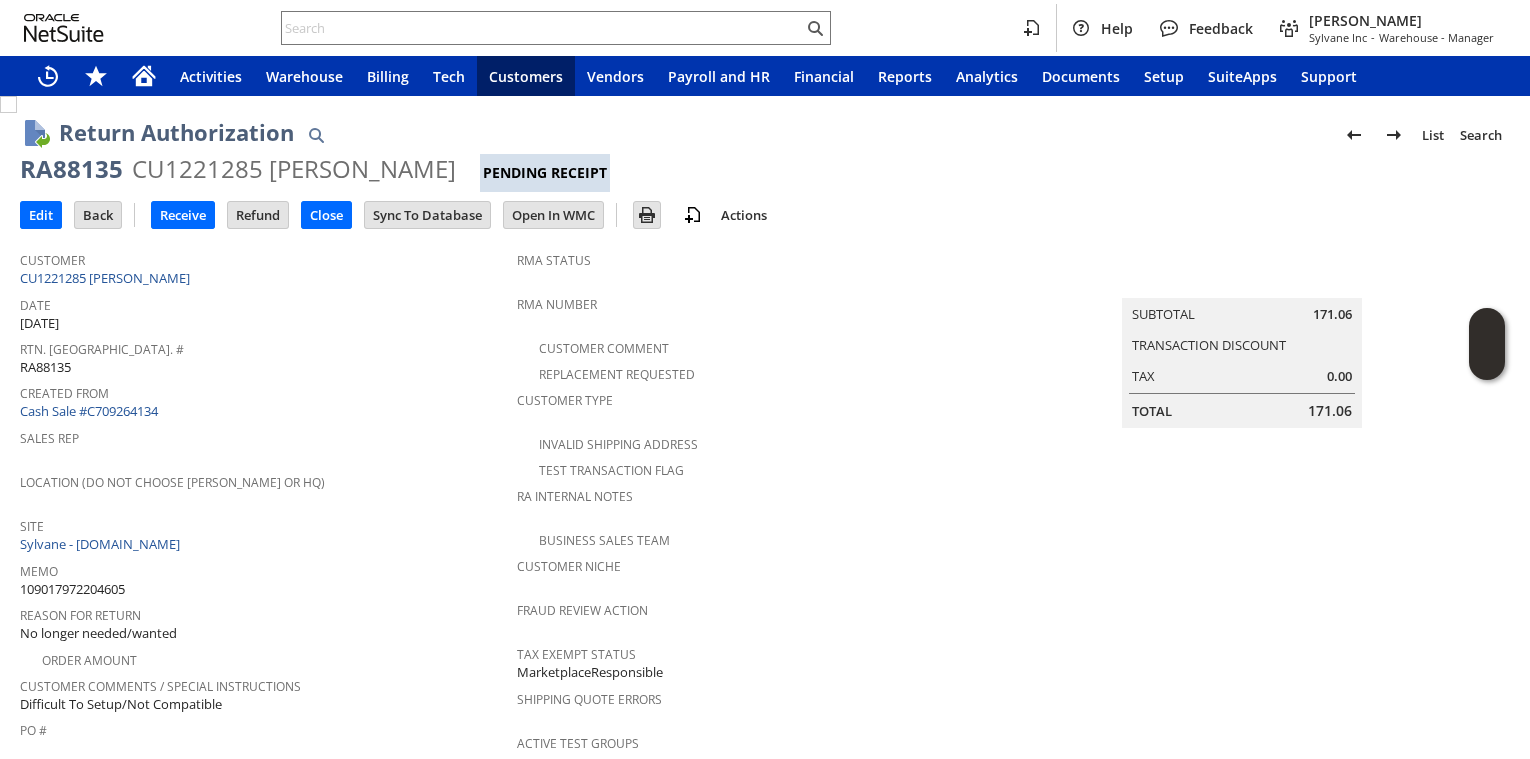 click at bounding box center (142, 215) 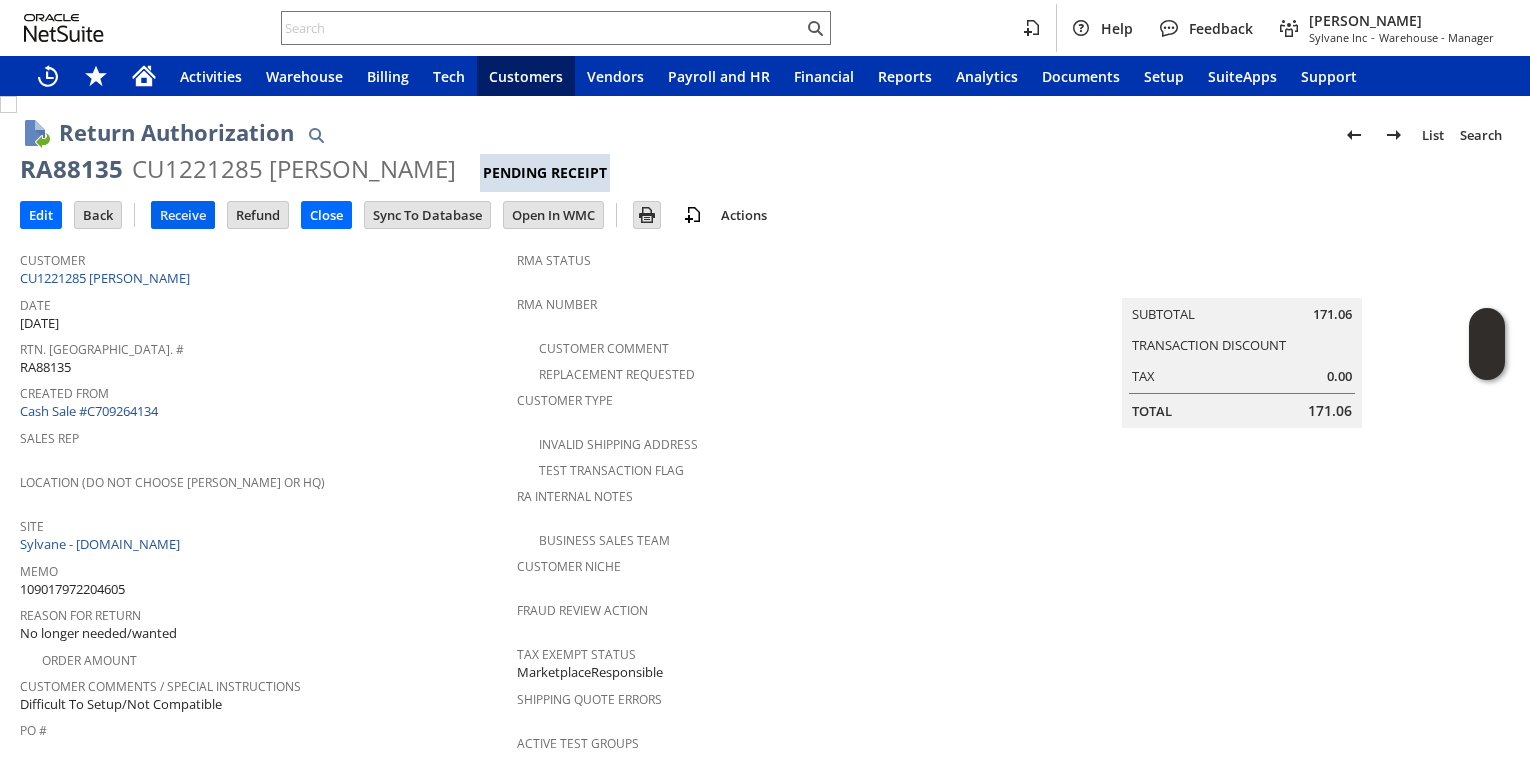 click on "Receive" at bounding box center (183, 215) 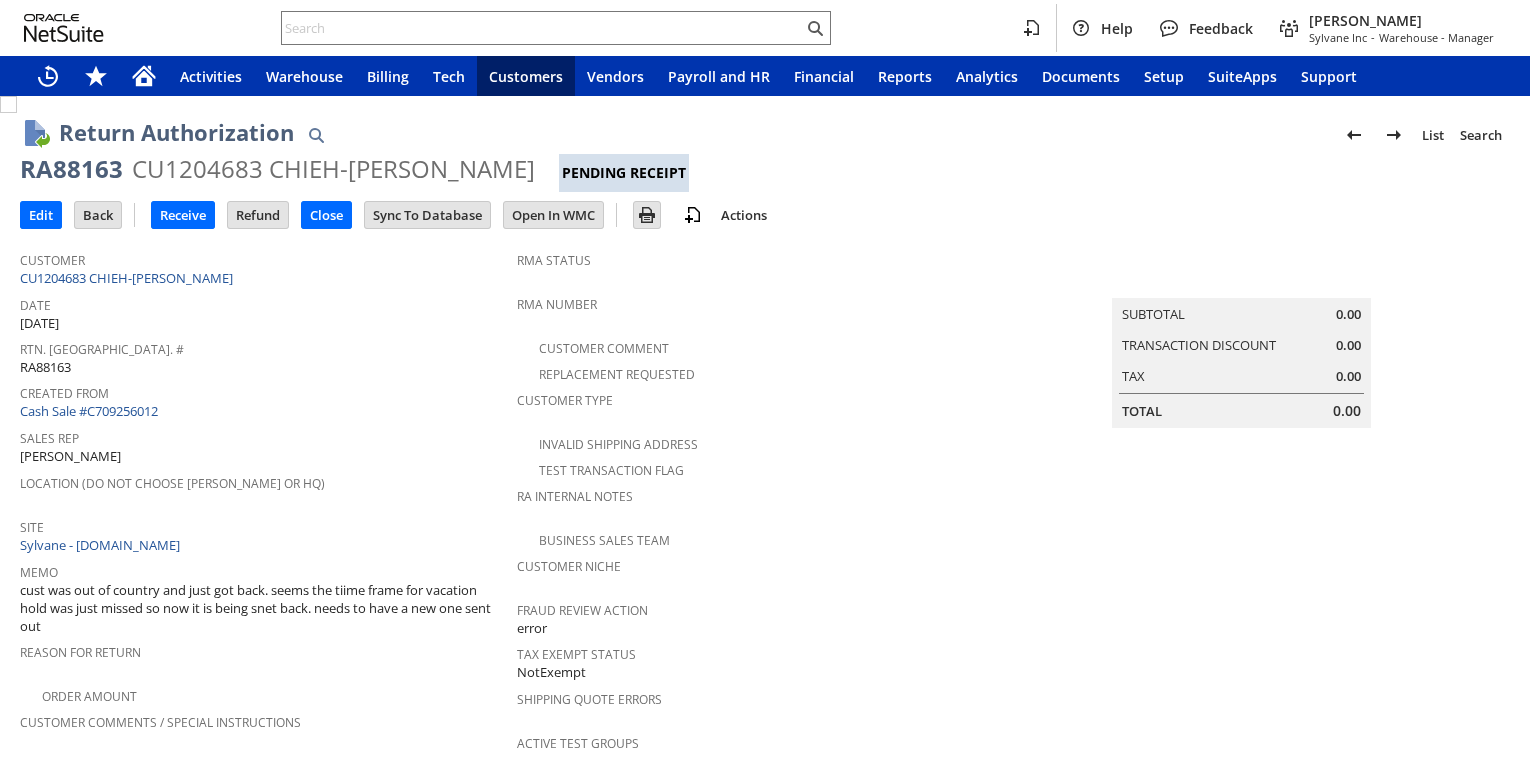 scroll, scrollTop: 0, scrollLeft: 0, axis: both 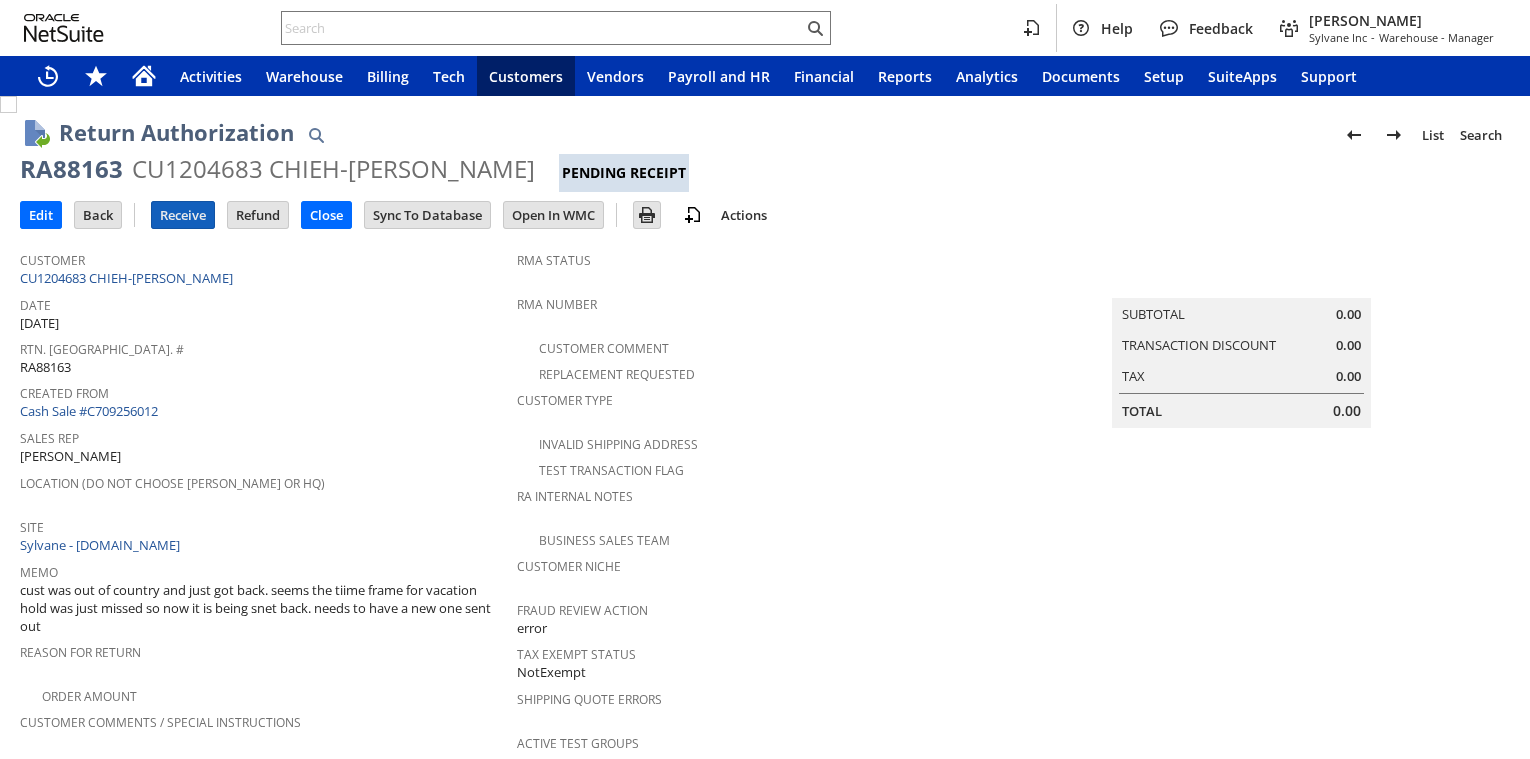 click on "Receive" at bounding box center [183, 215] 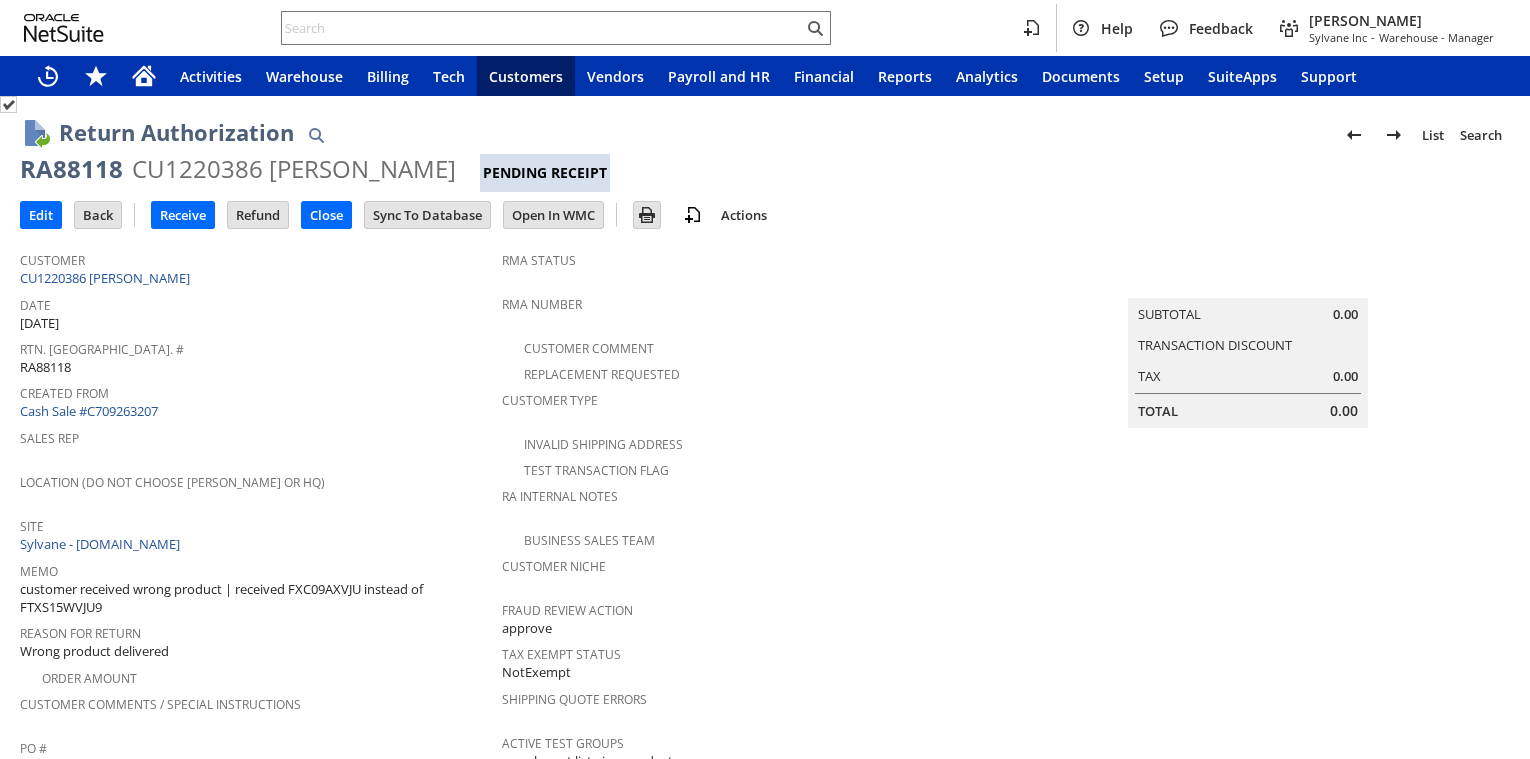 scroll, scrollTop: 0, scrollLeft: 0, axis: both 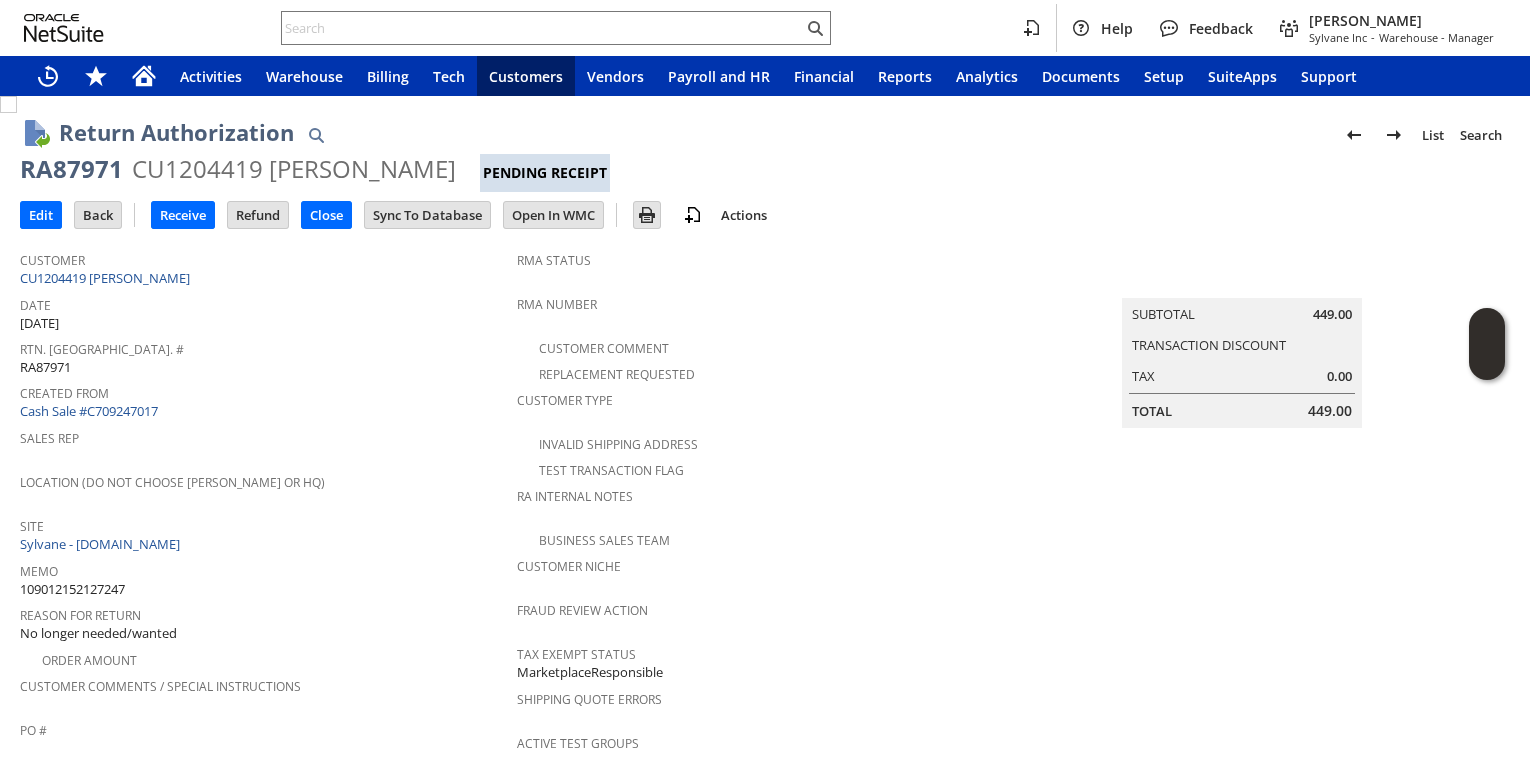 click on "Sales Rep" at bounding box center (263, 435) 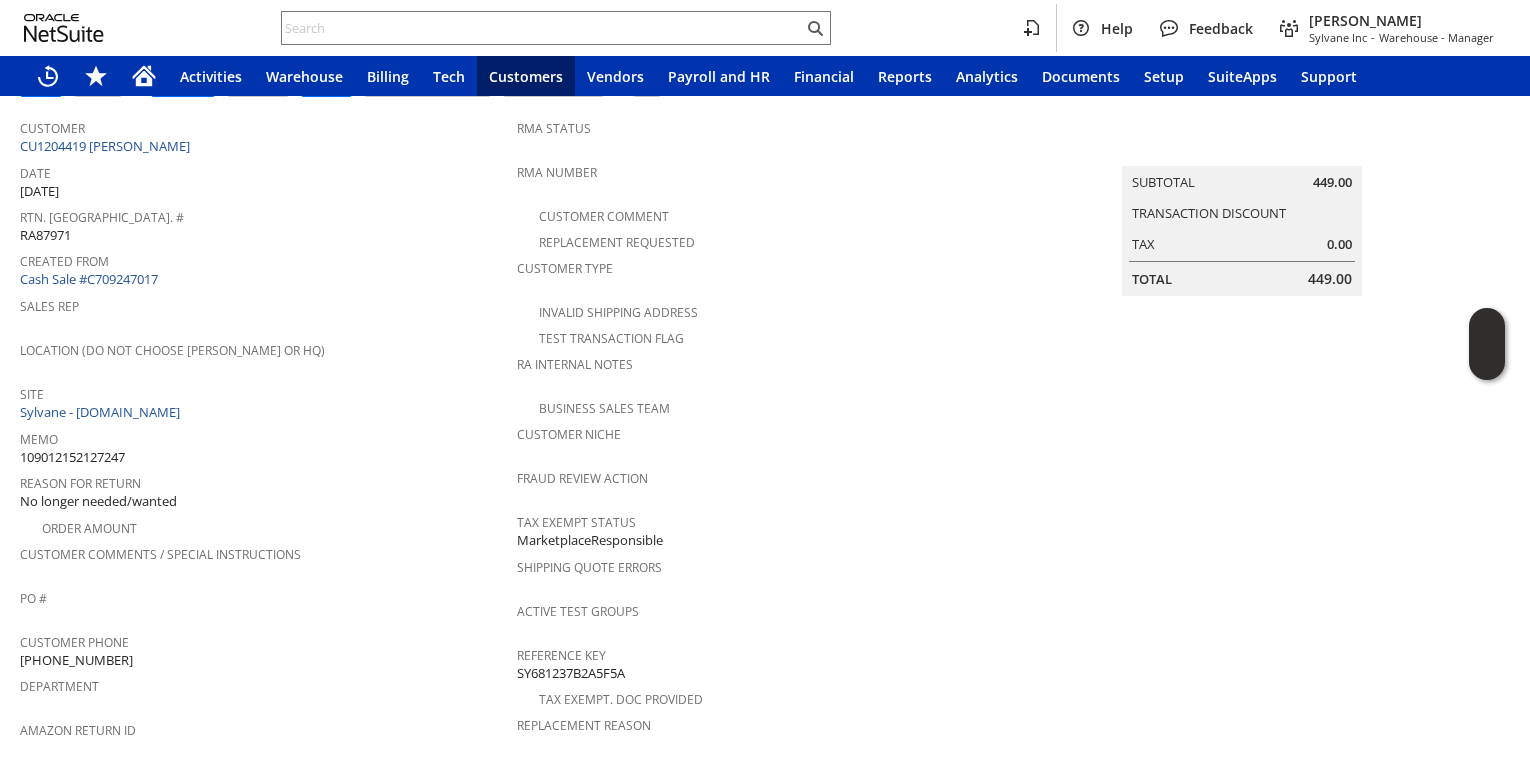 scroll, scrollTop: 0, scrollLeft: 0, axis: both 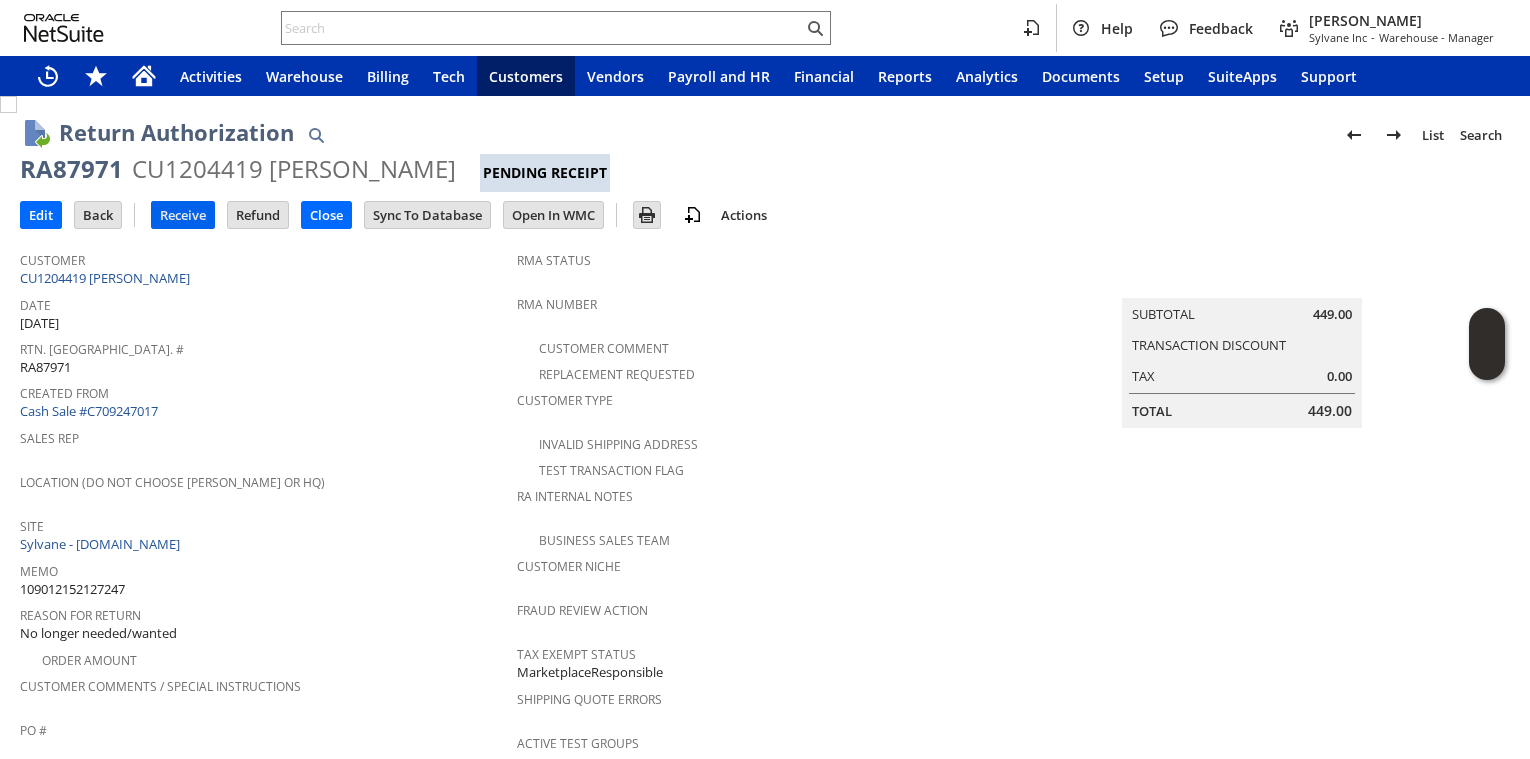 click on "Receive" at bounding box center (183, 215) 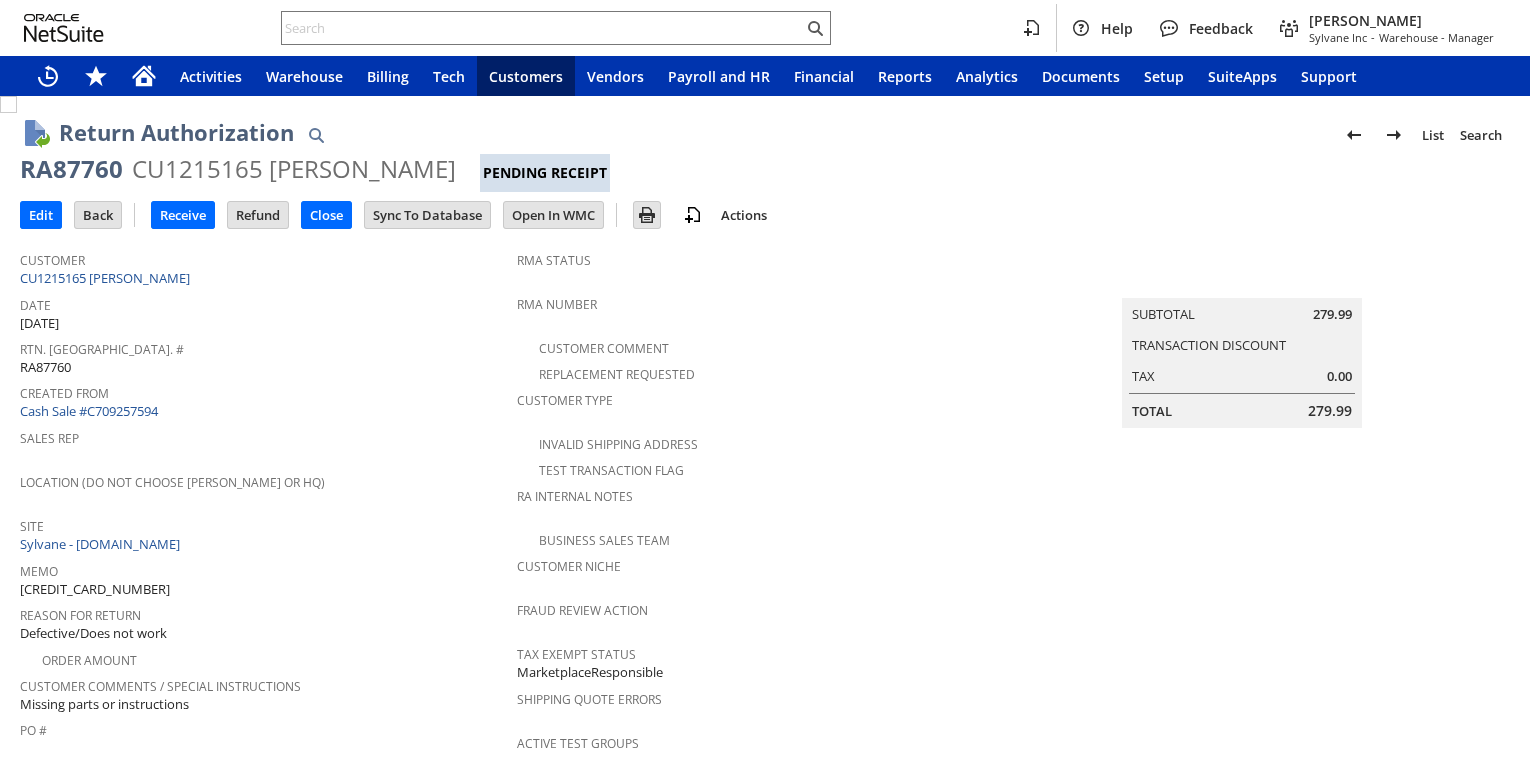 scroll, scrollTop: 0, scrollLeft: 0, axis: both 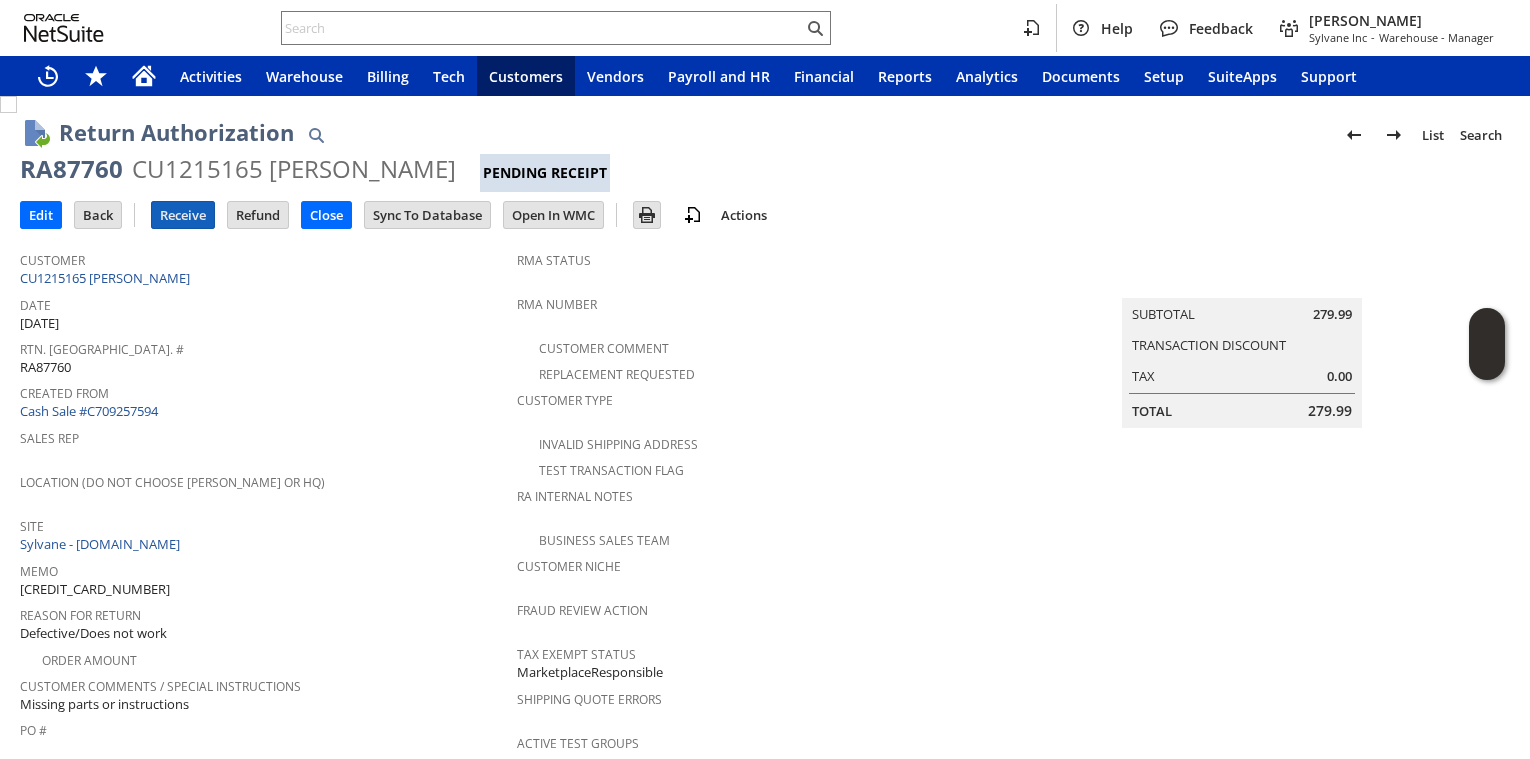 click on "Receive" at bounding box center [183, 215] 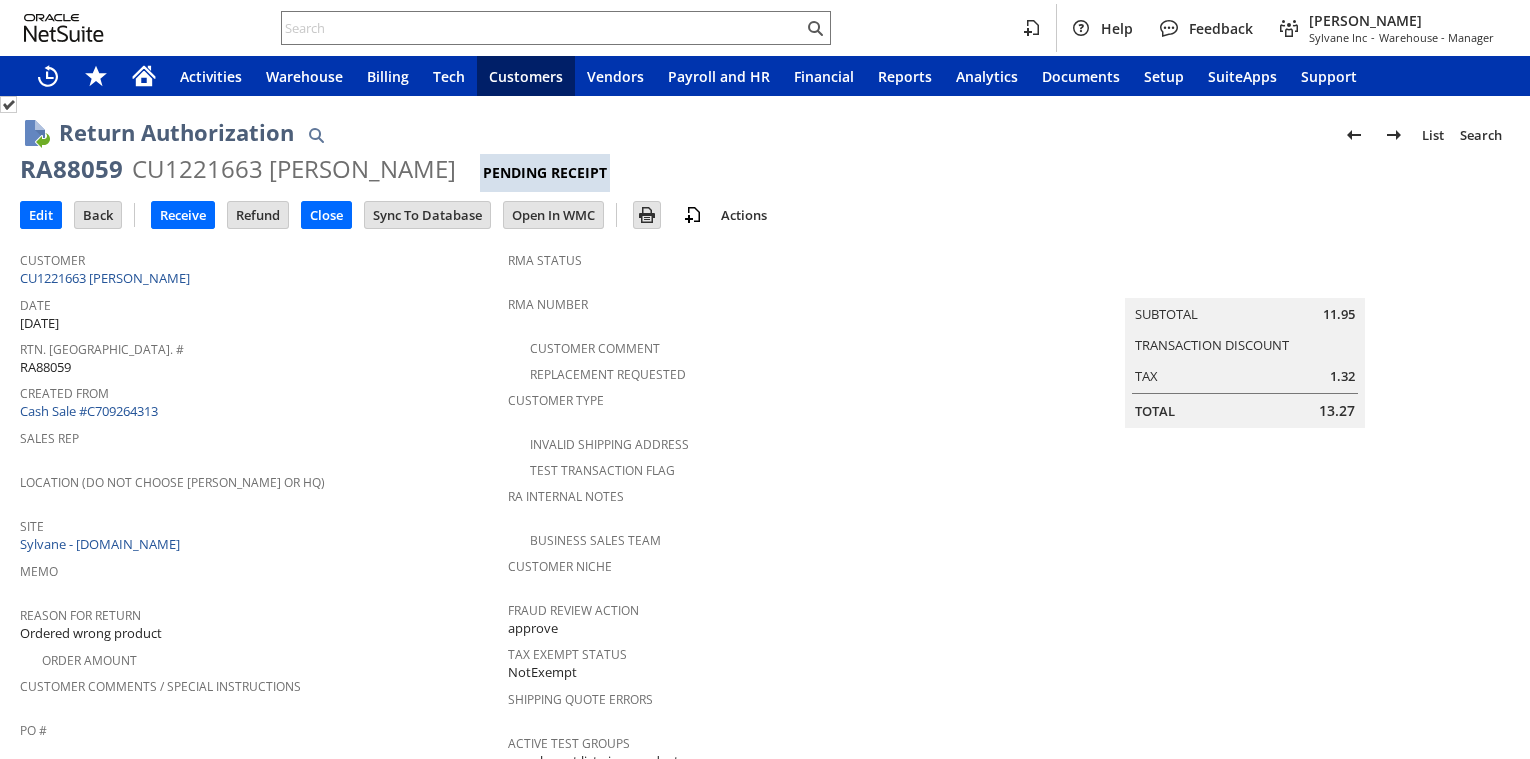 scroll, scrollTop: 0, scrollLeft: 0, axis: both 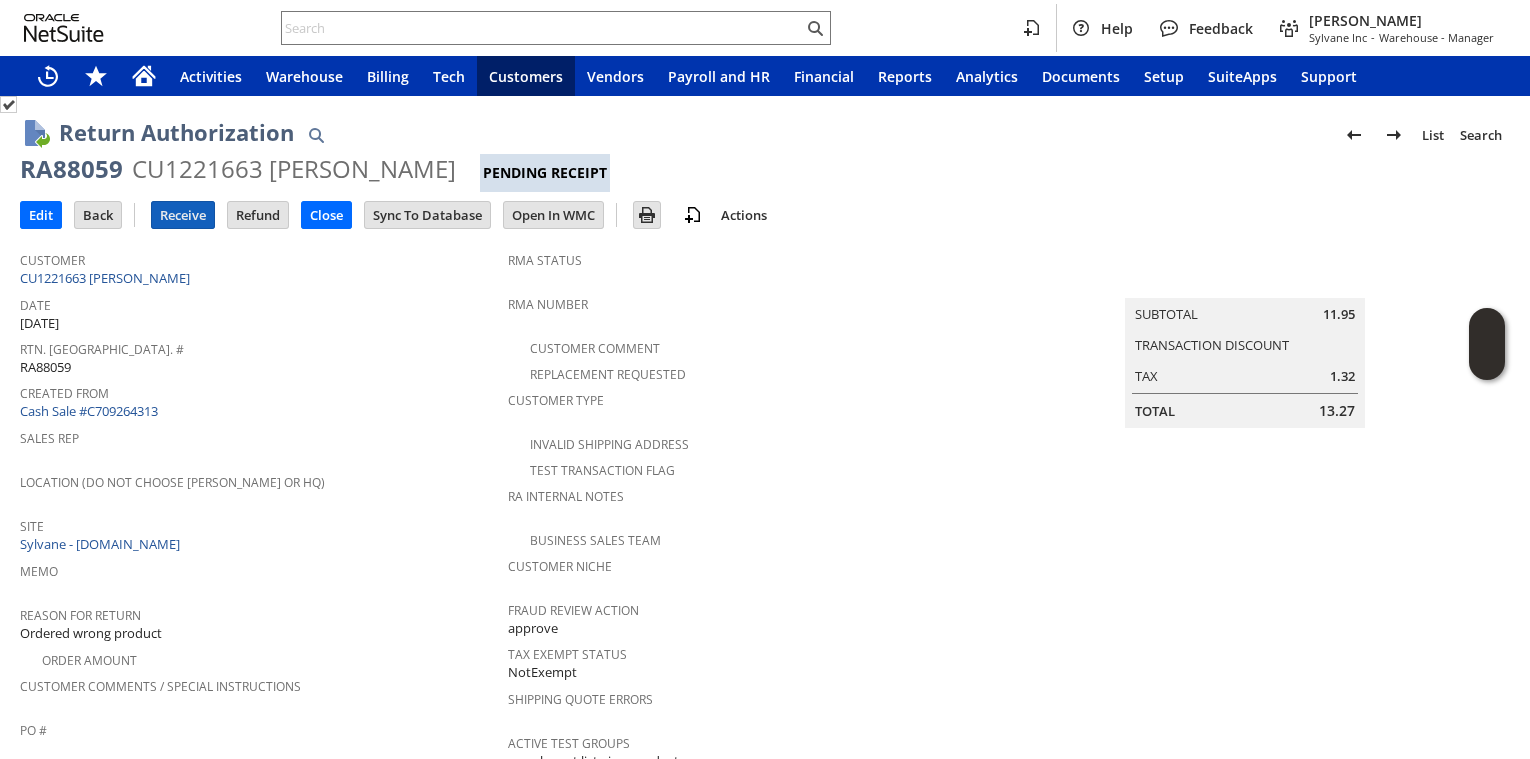 click on "Receive" at bounding box center [183, 215] 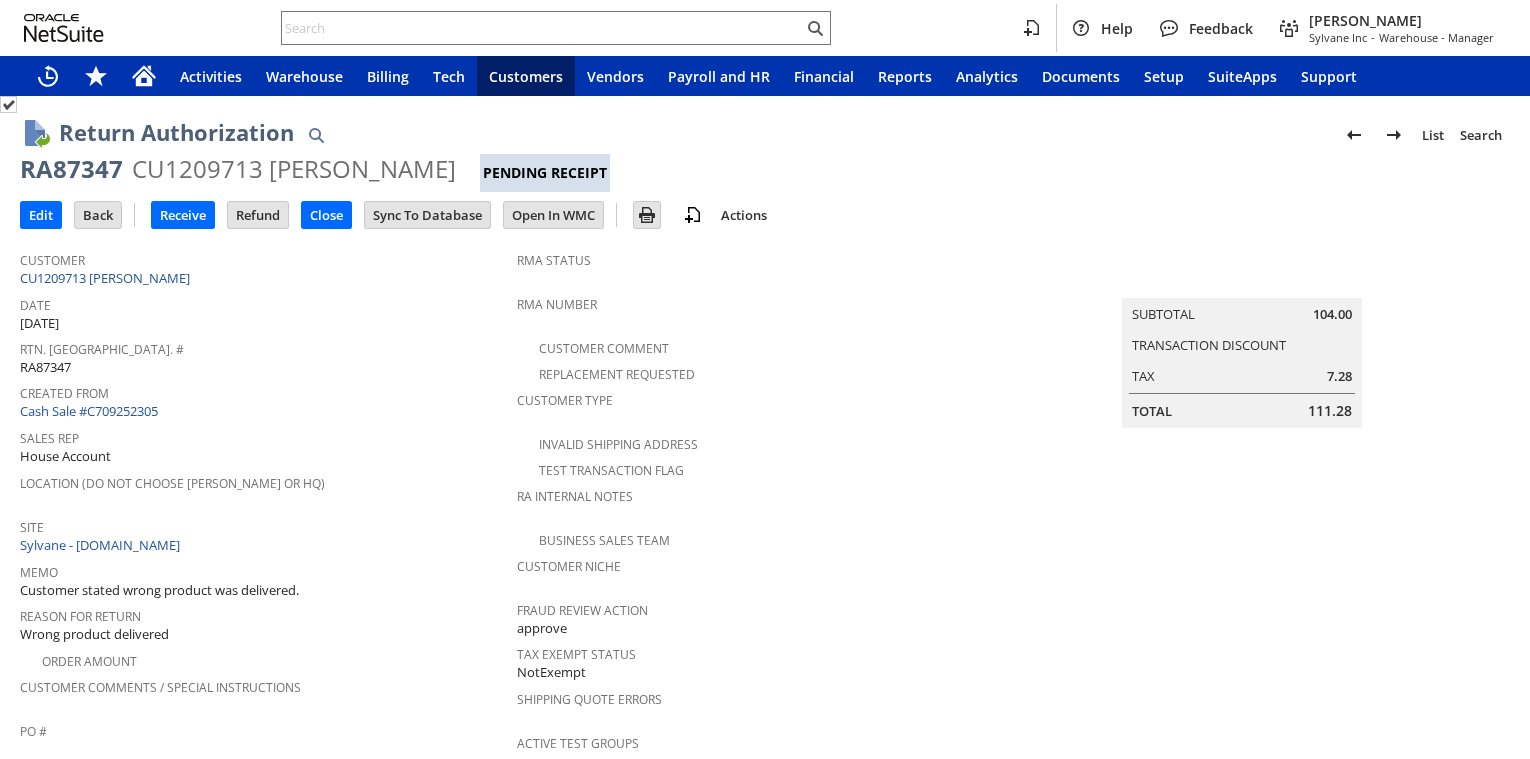 scroll, scrollTop: 0, scrollLeft: 0, axis: both 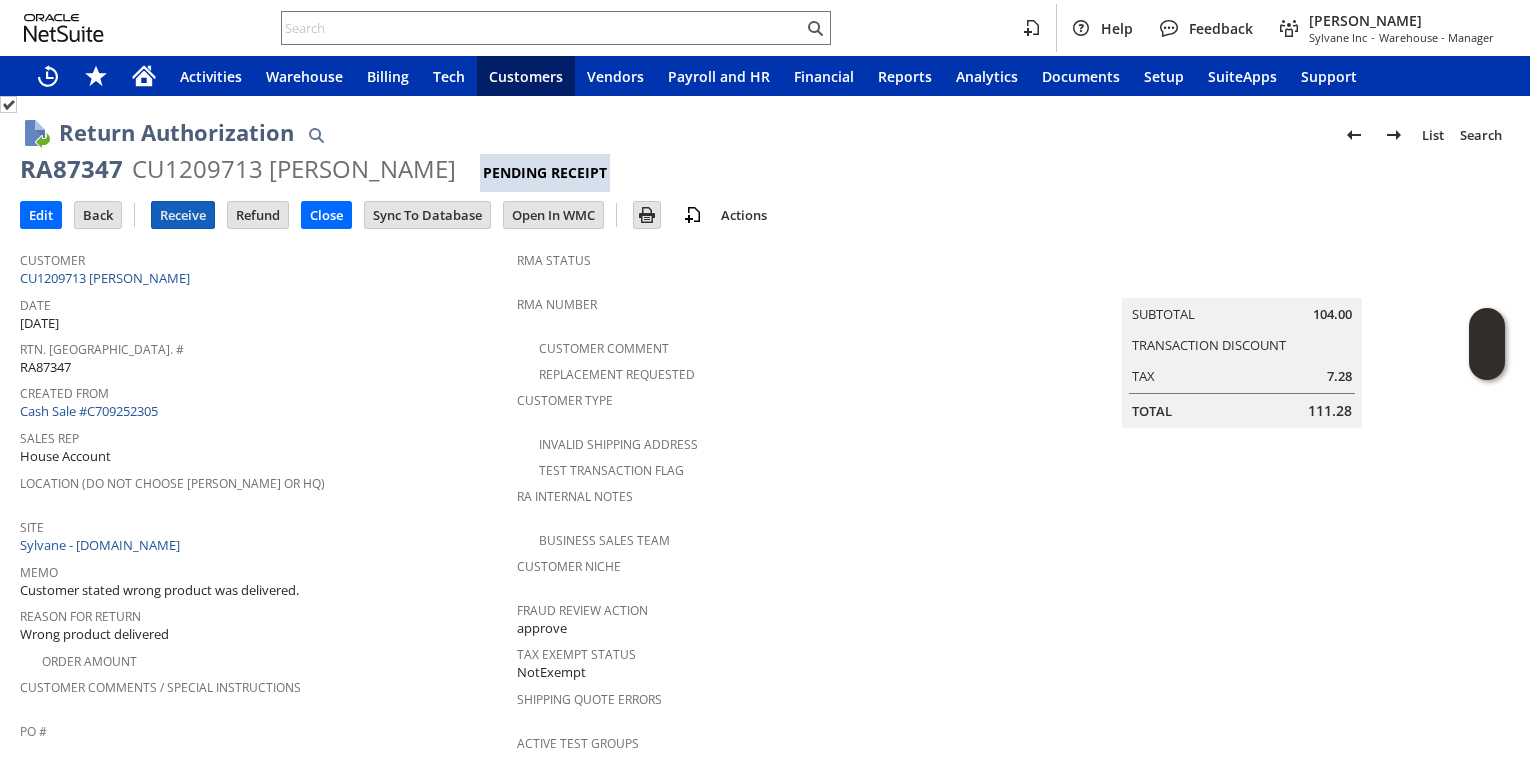 click on "Receive" at bounding box center [183, 215] 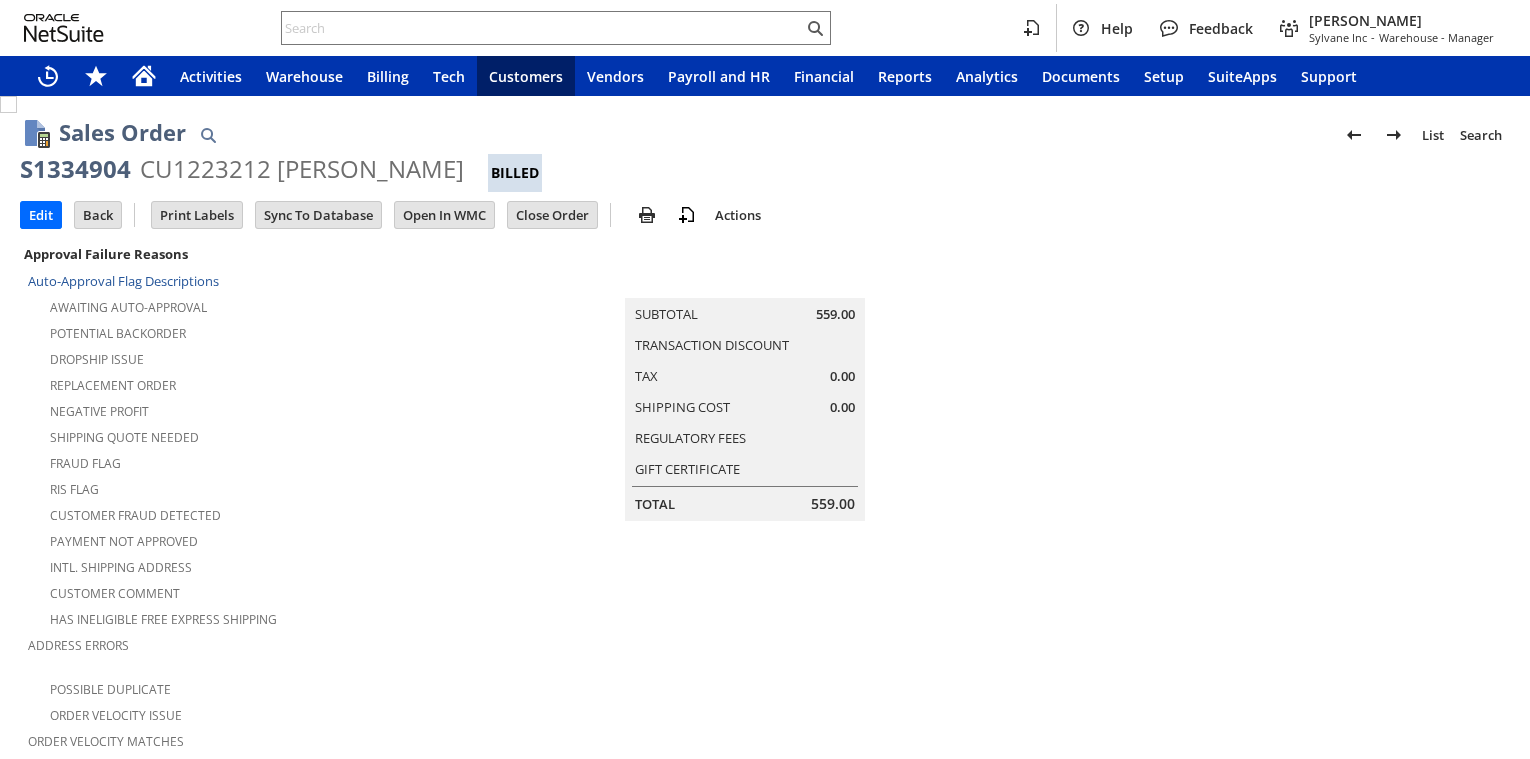 scroll, scrollTop: 0, scrollLeft: 0, axis: both 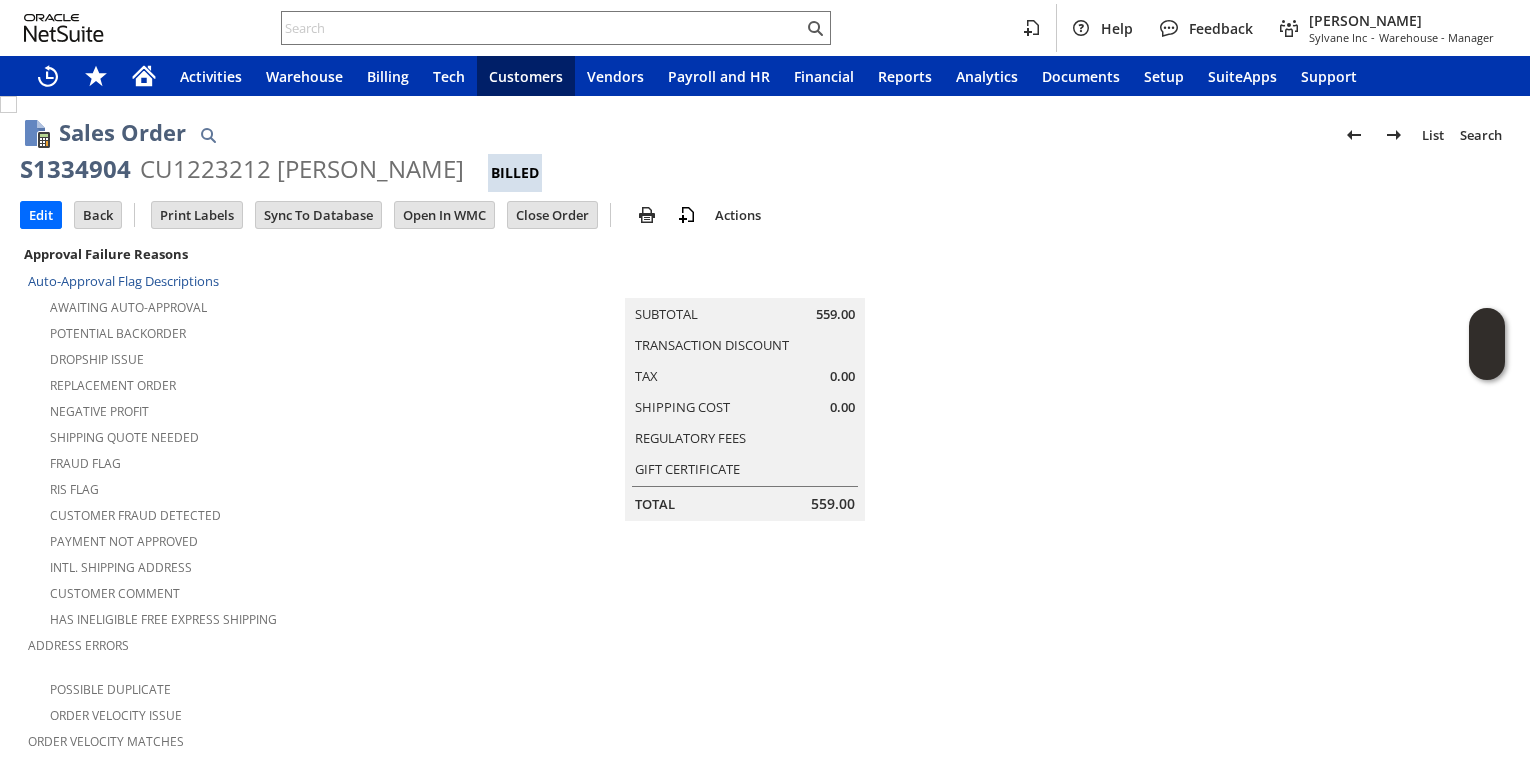 click on "S1334904" at bounding box center (75, 169) 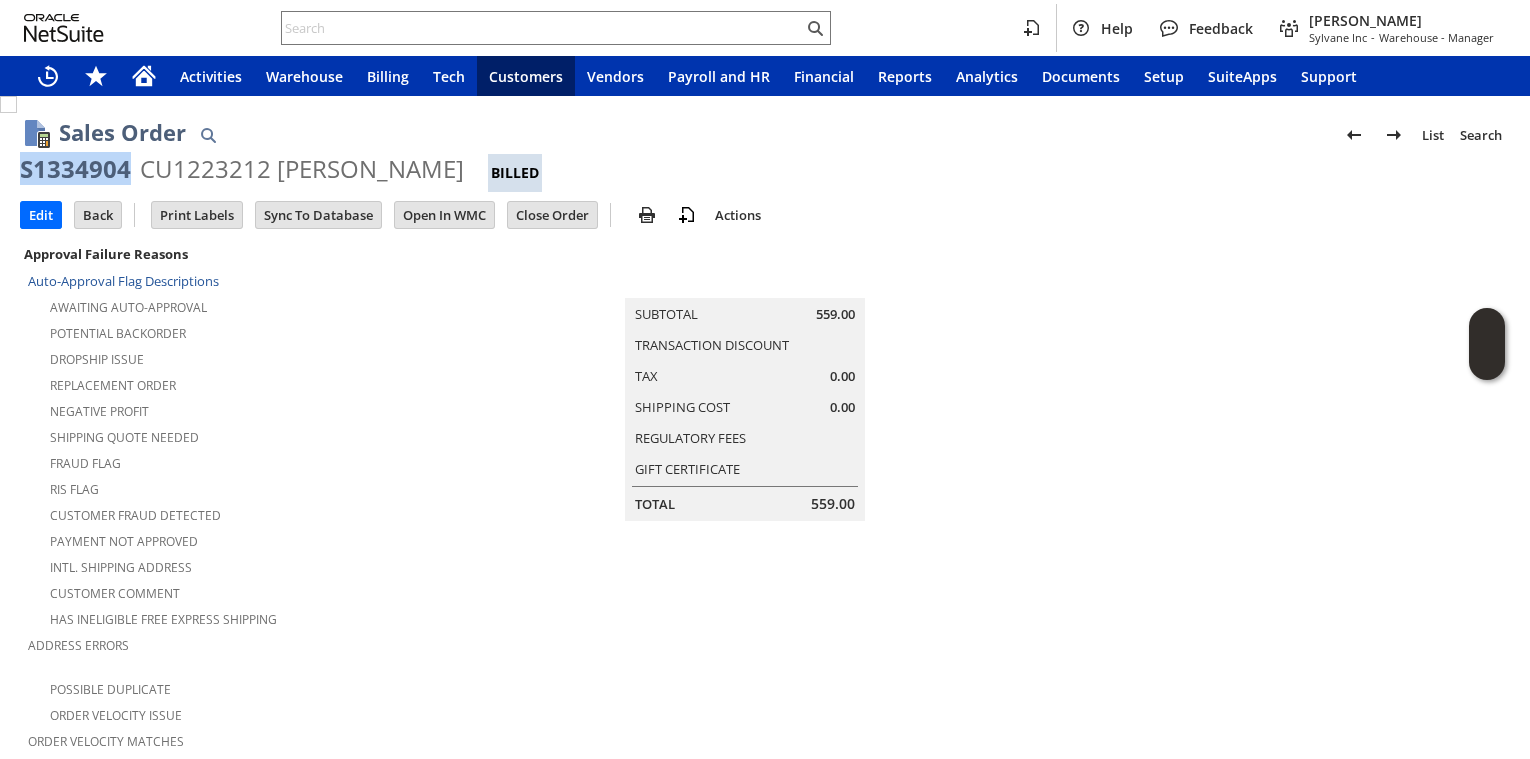 click on "S1334904" at bounding box center (75, 169) 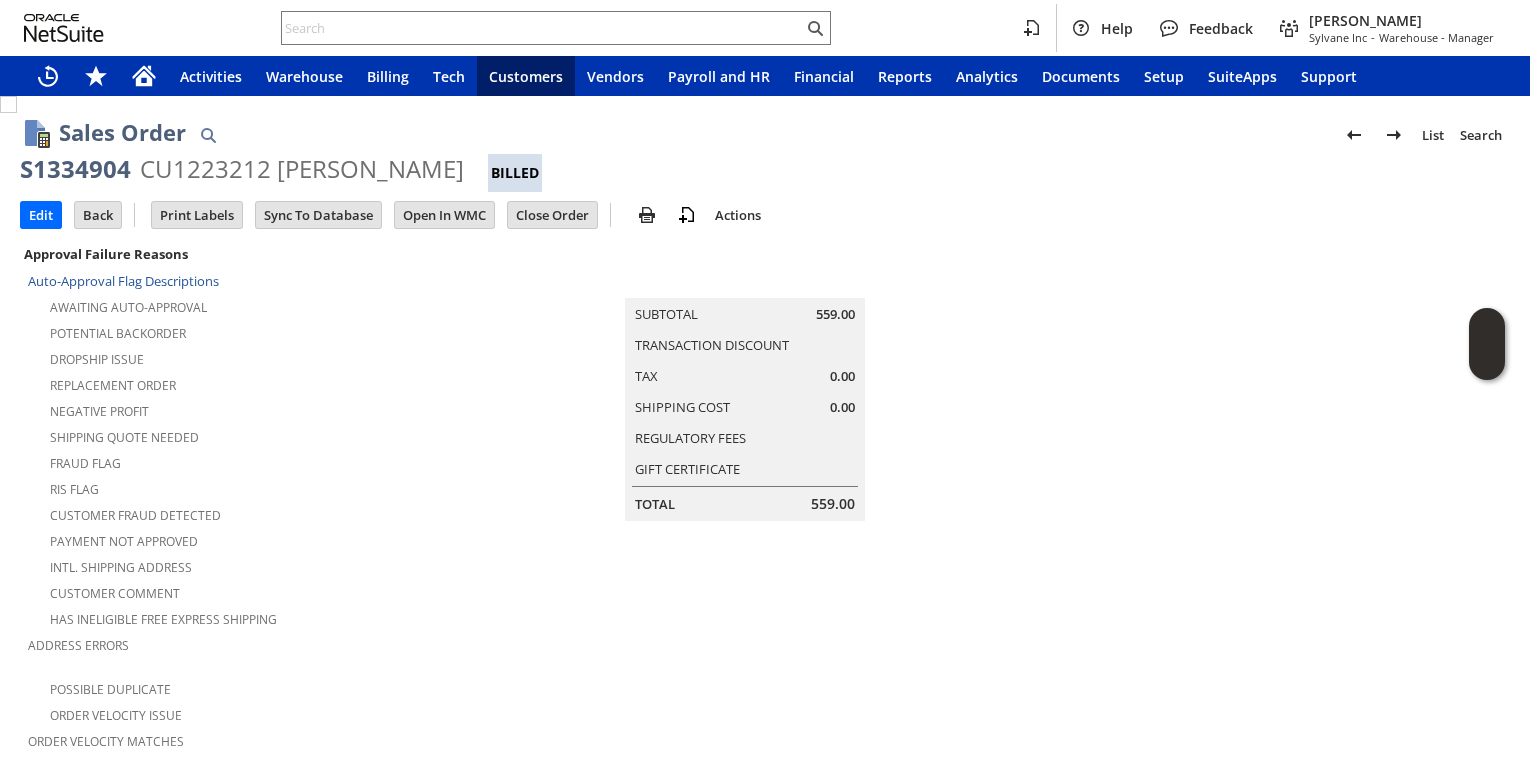 click on "Payment not approved" at bounding box center [272, 539] 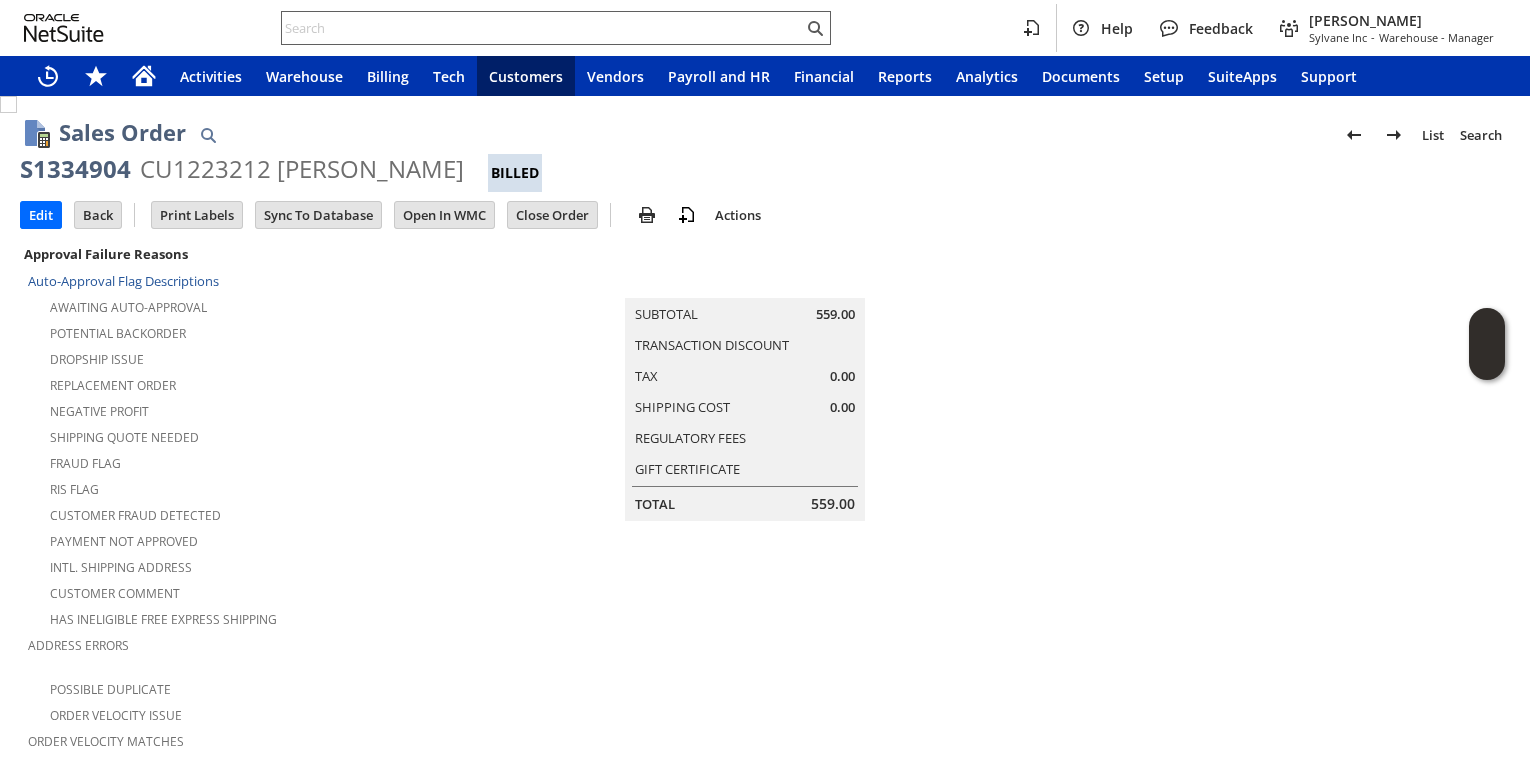 click at bounding box center (542, 28) 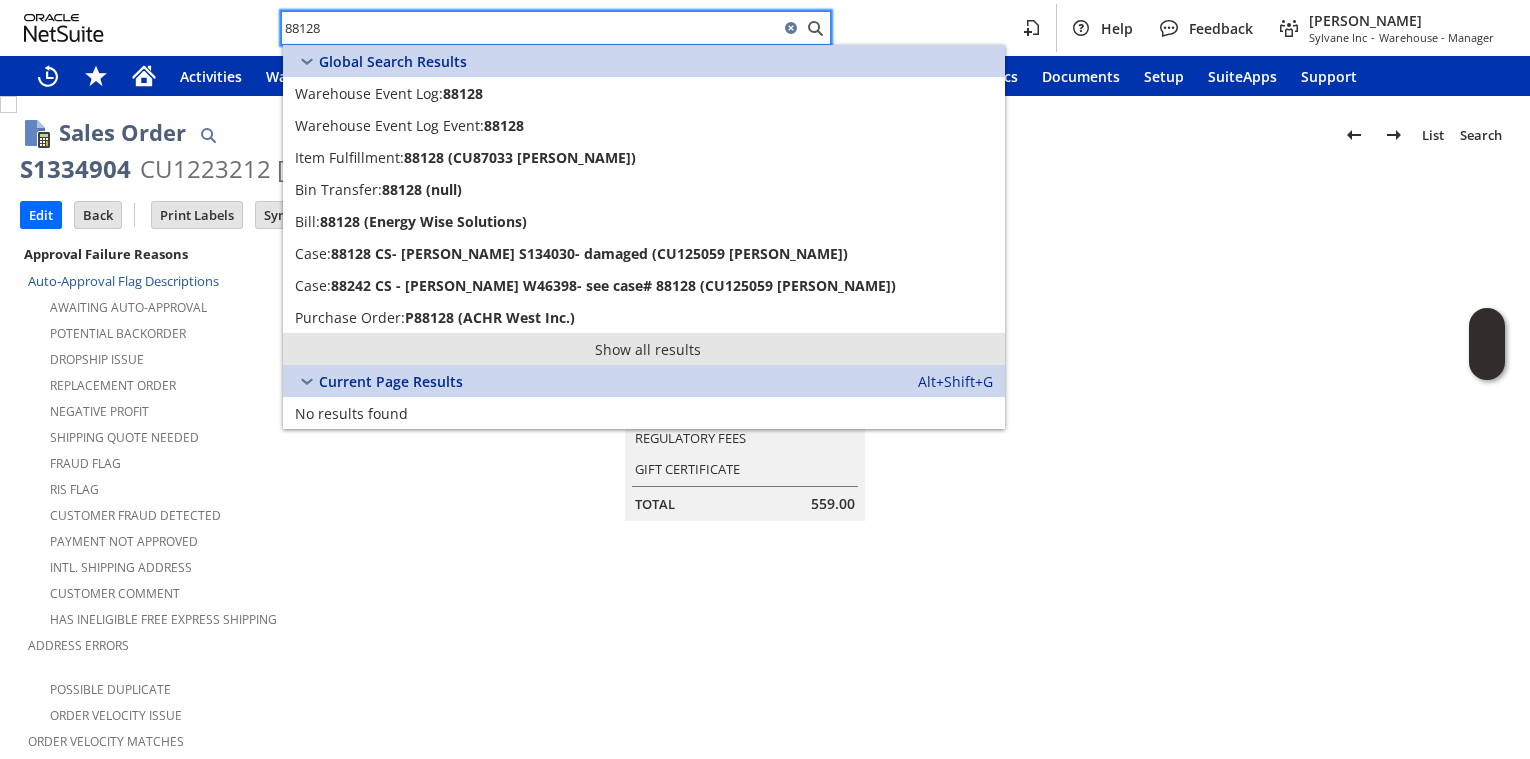 type on "88128" 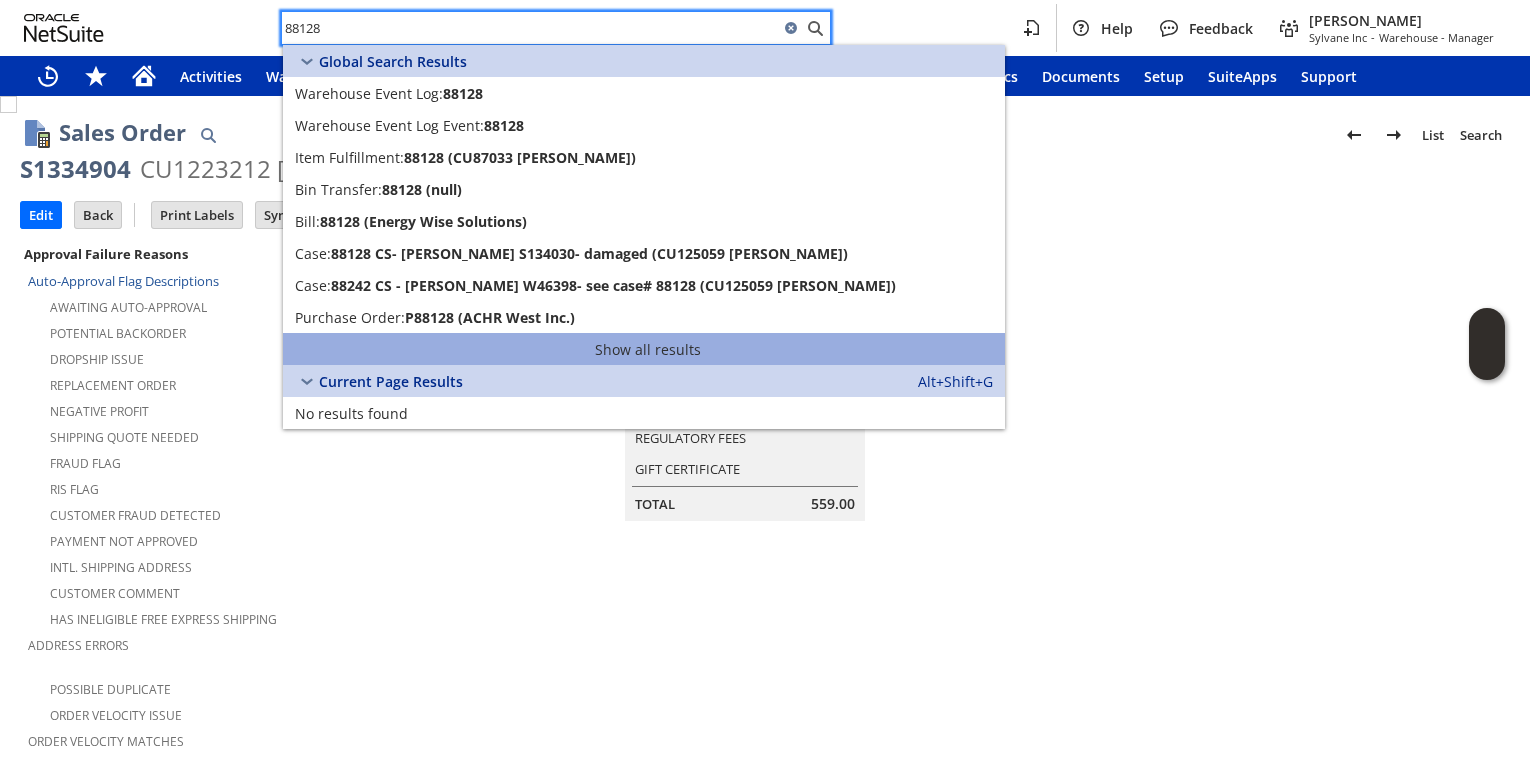 click on "Show all results" at bounding box center (644, 349) 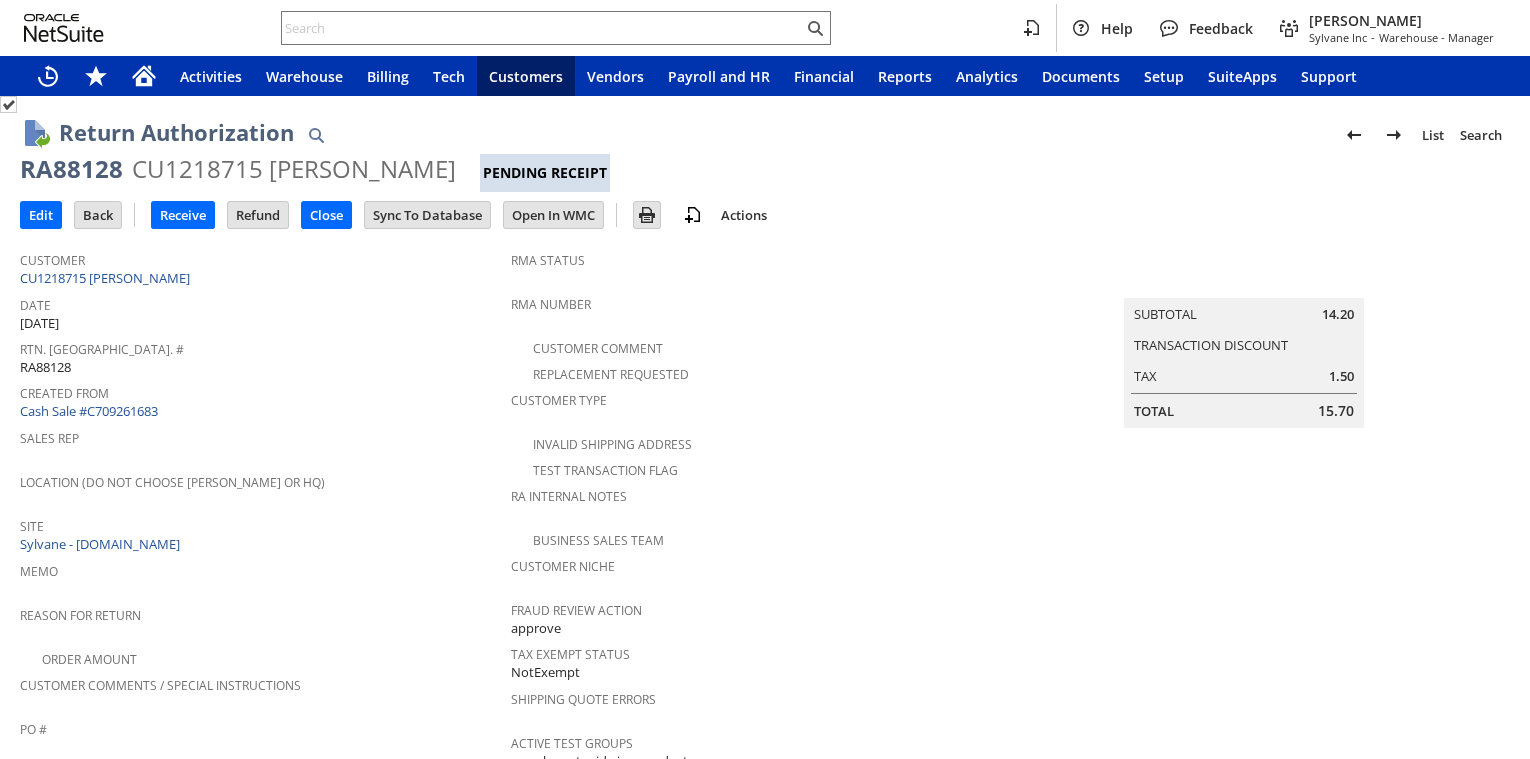 scroll, scrollTop: 0, scrollLeft: 0, axis: both 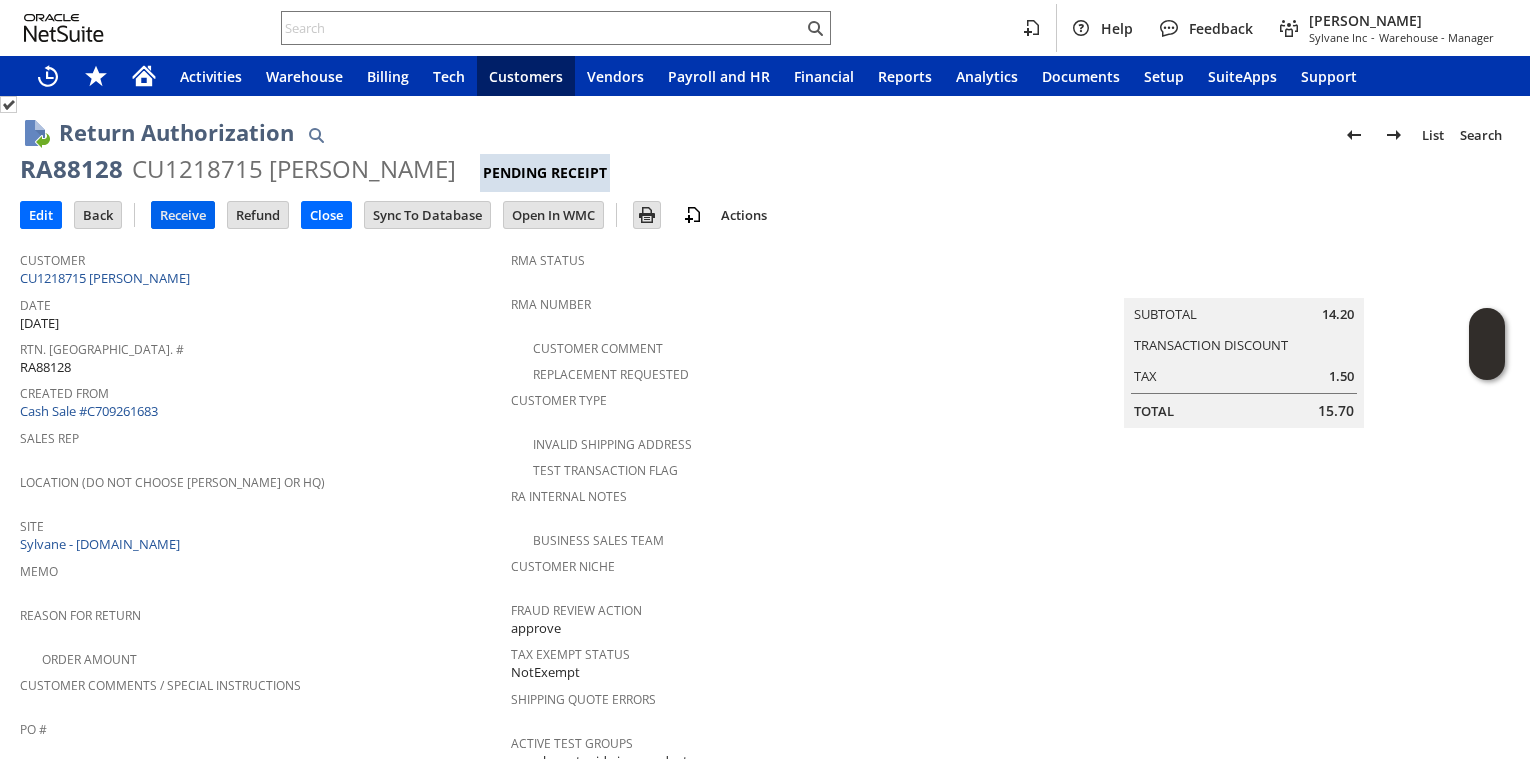 click on "Receive" at bounding box center (183, 215) 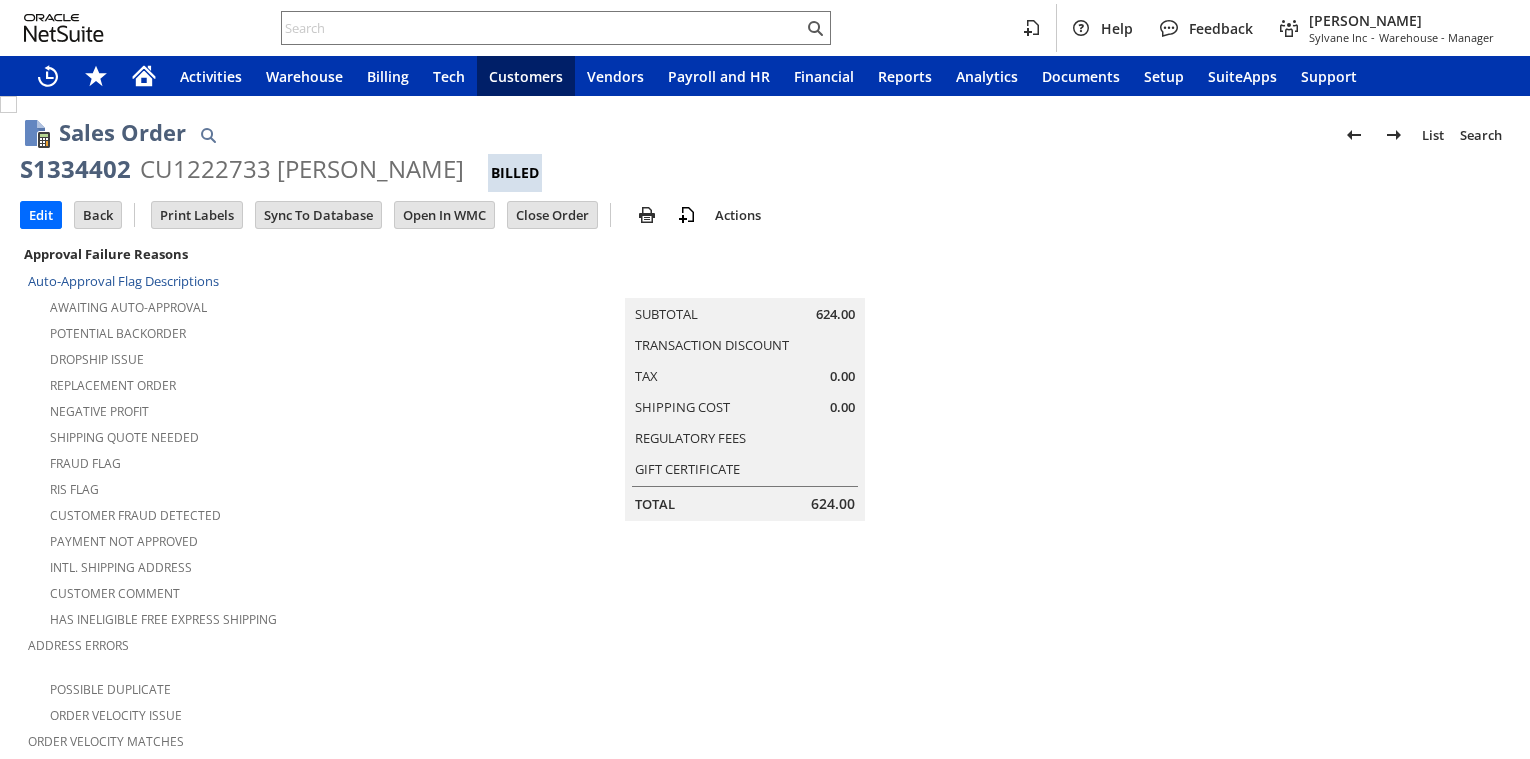 scroll, scrollTop: 0, scrollLeft: 0, axis: both 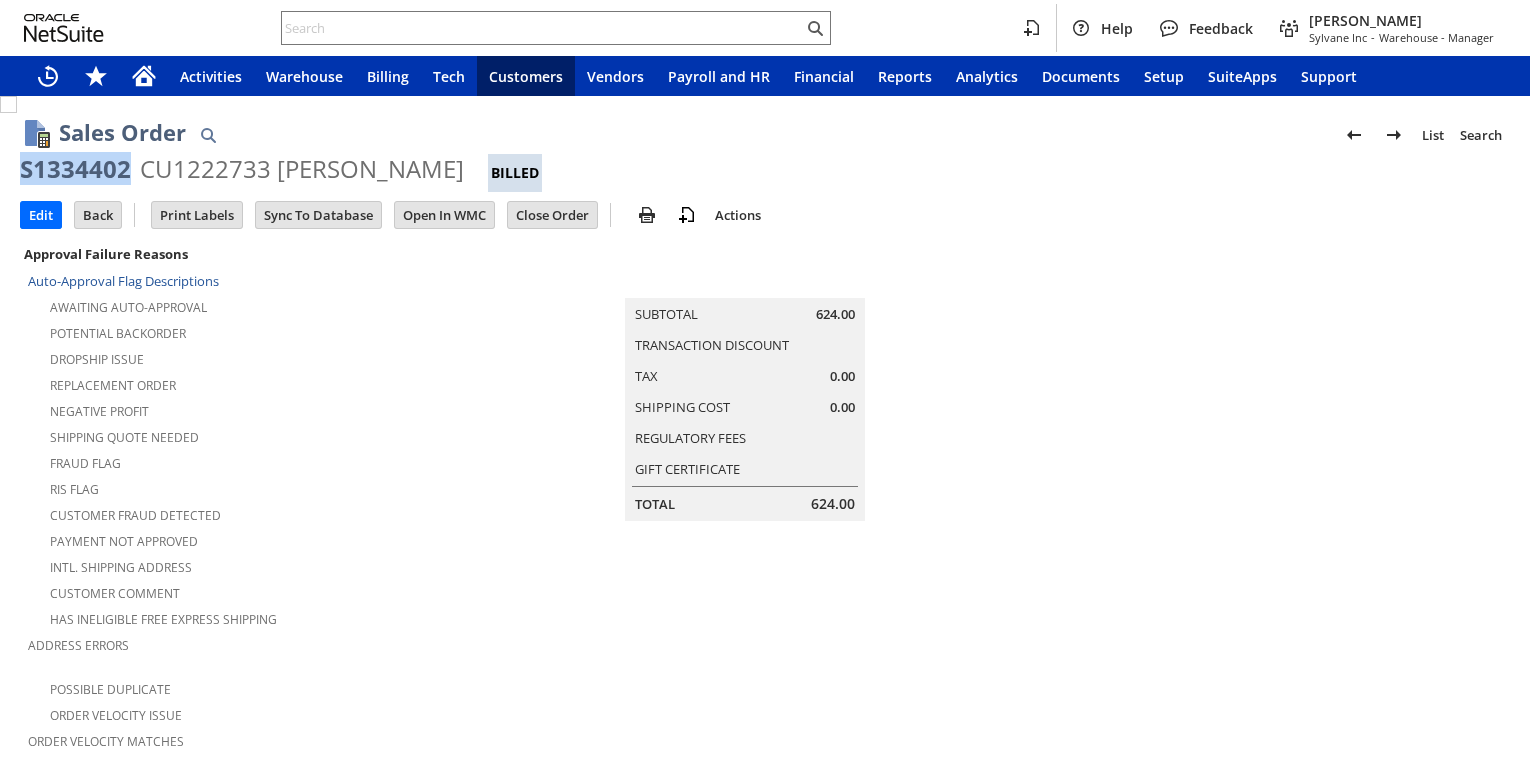click on "S1334402" at bounding box center [75, 169] 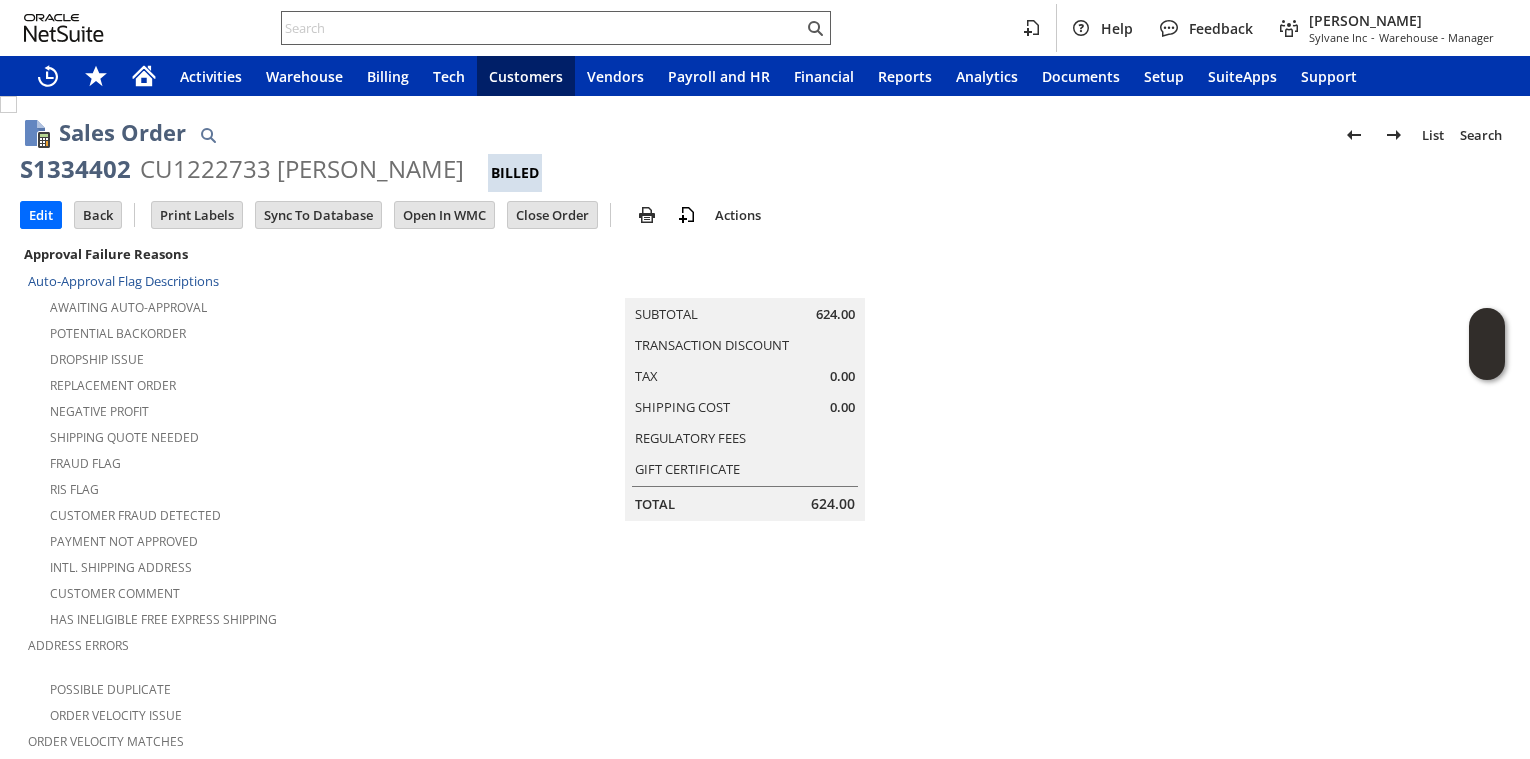 click at bounding box center [542, 28] 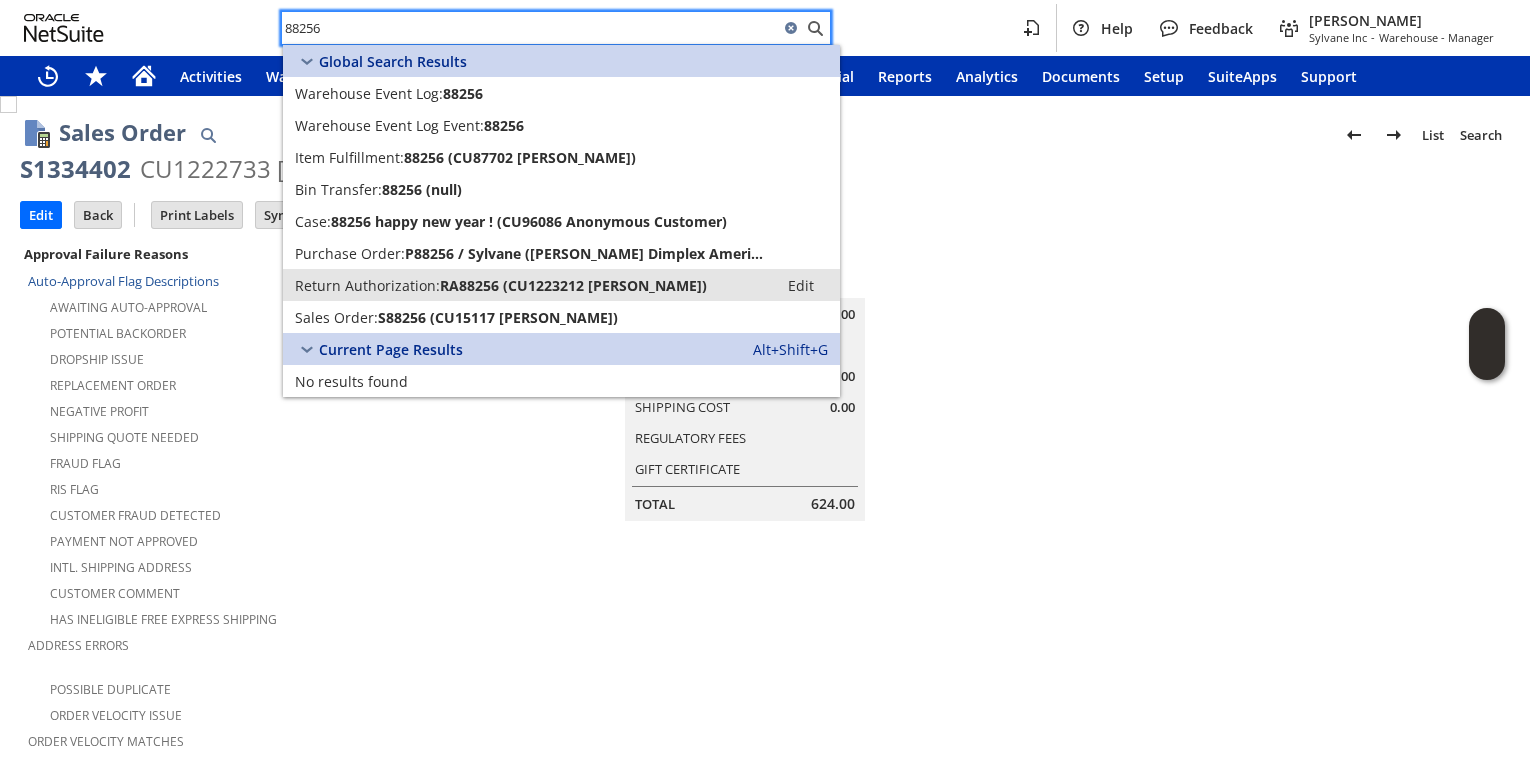 type on "88256" 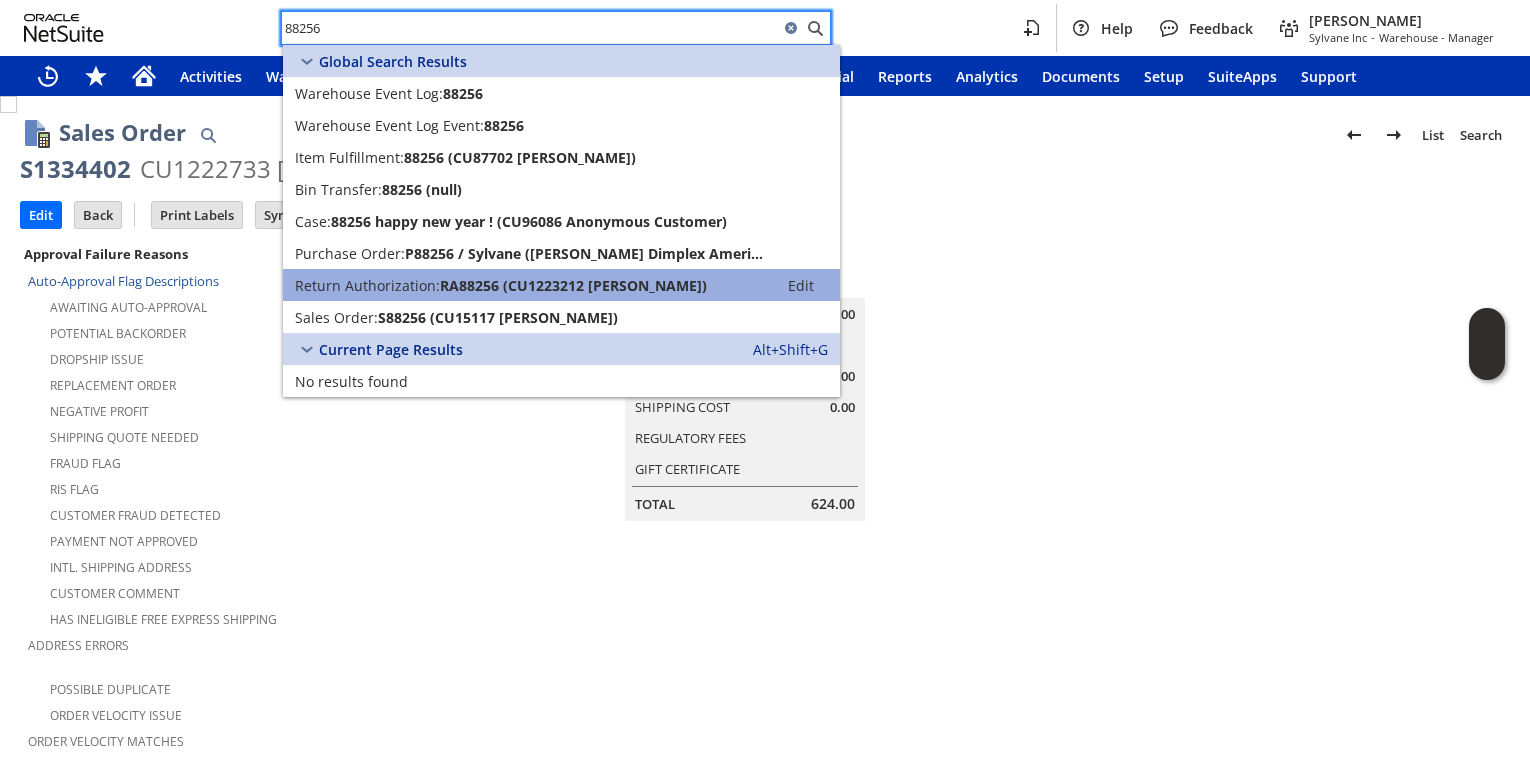 click on "RA88256 (CU1223212 Luis zapata)" at bounding box center [573, 285] 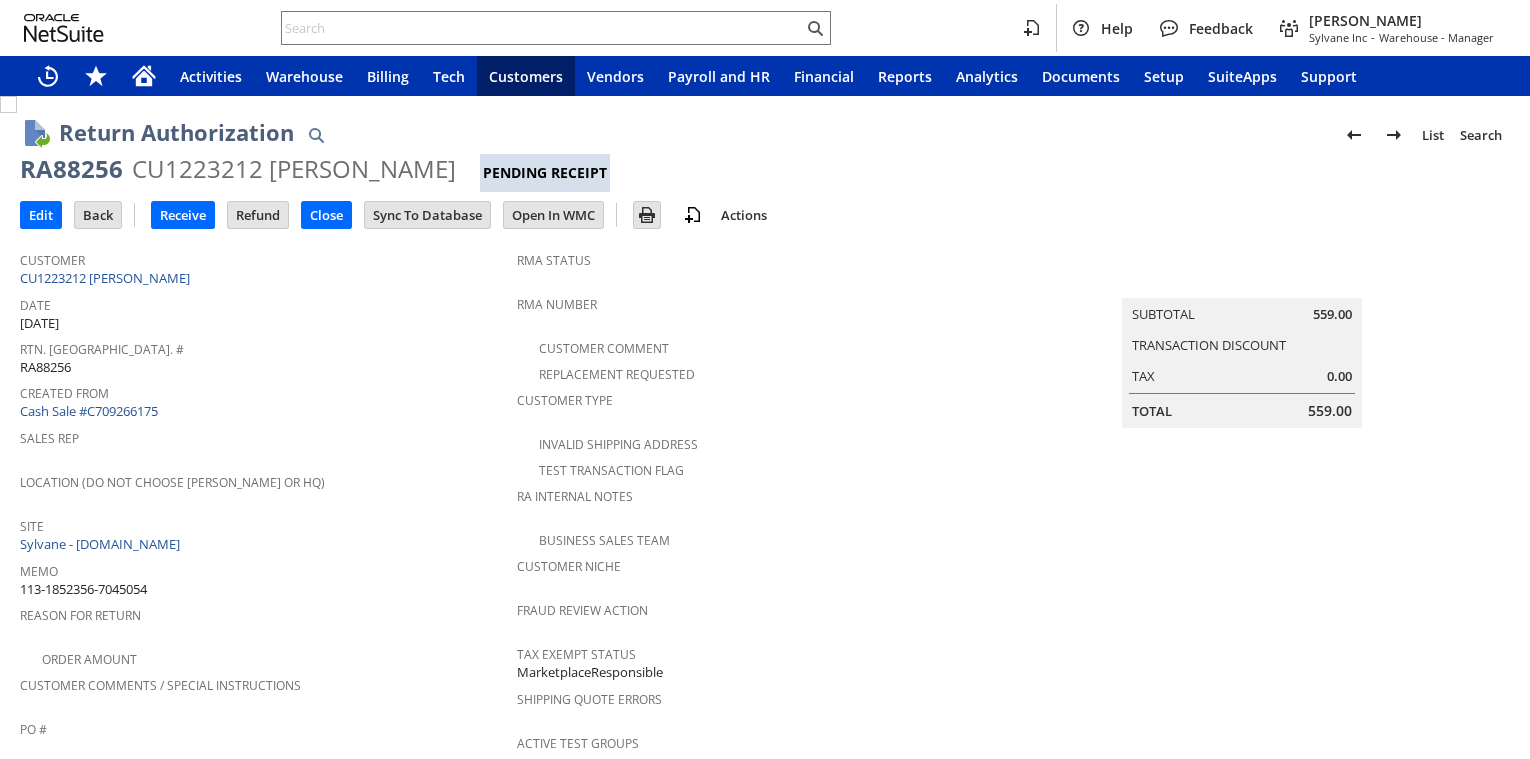 scroll, scrollTop: 0, scrollLeft: 0, axis: both 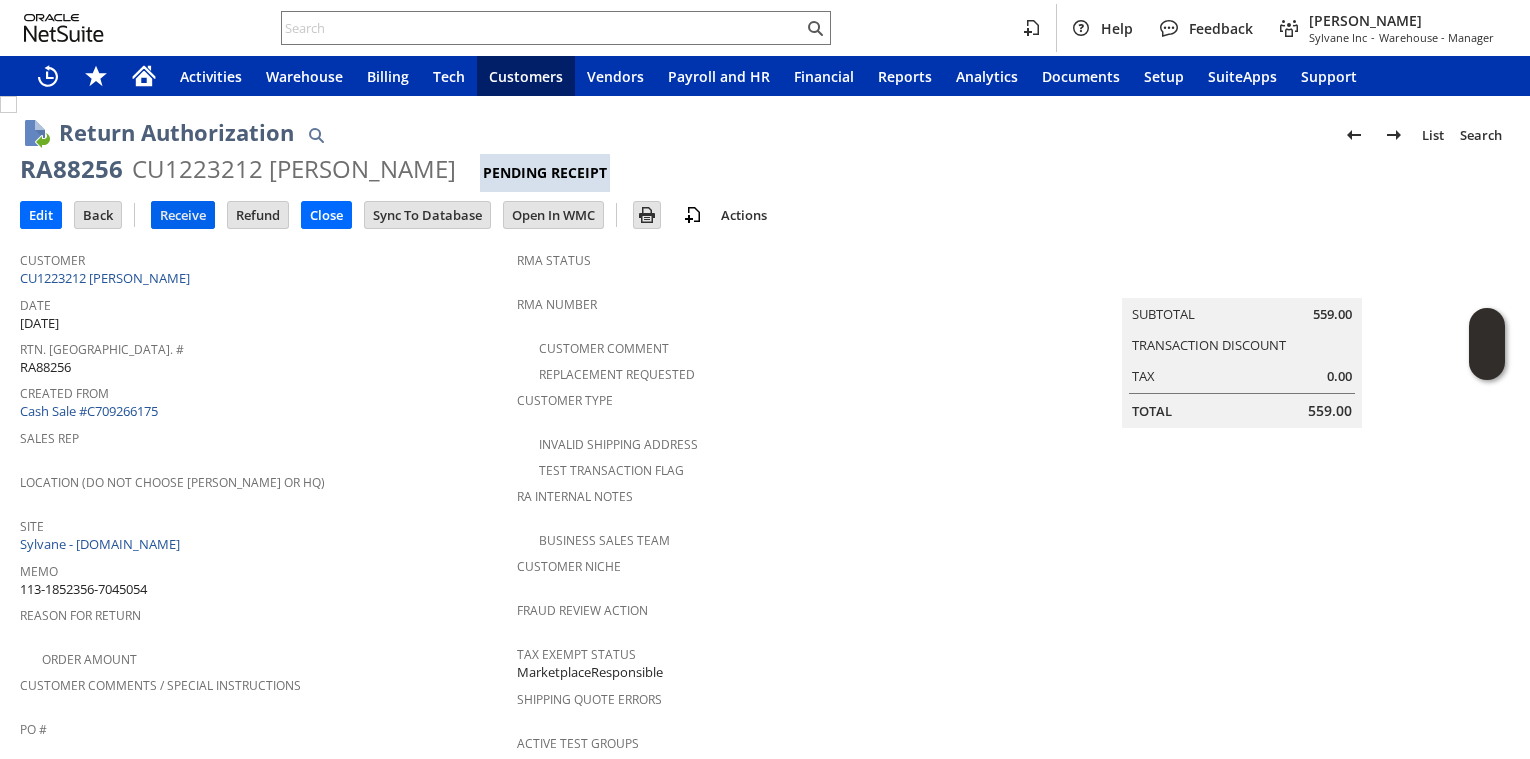 click on "Receive" at bounding box center [183, 215] 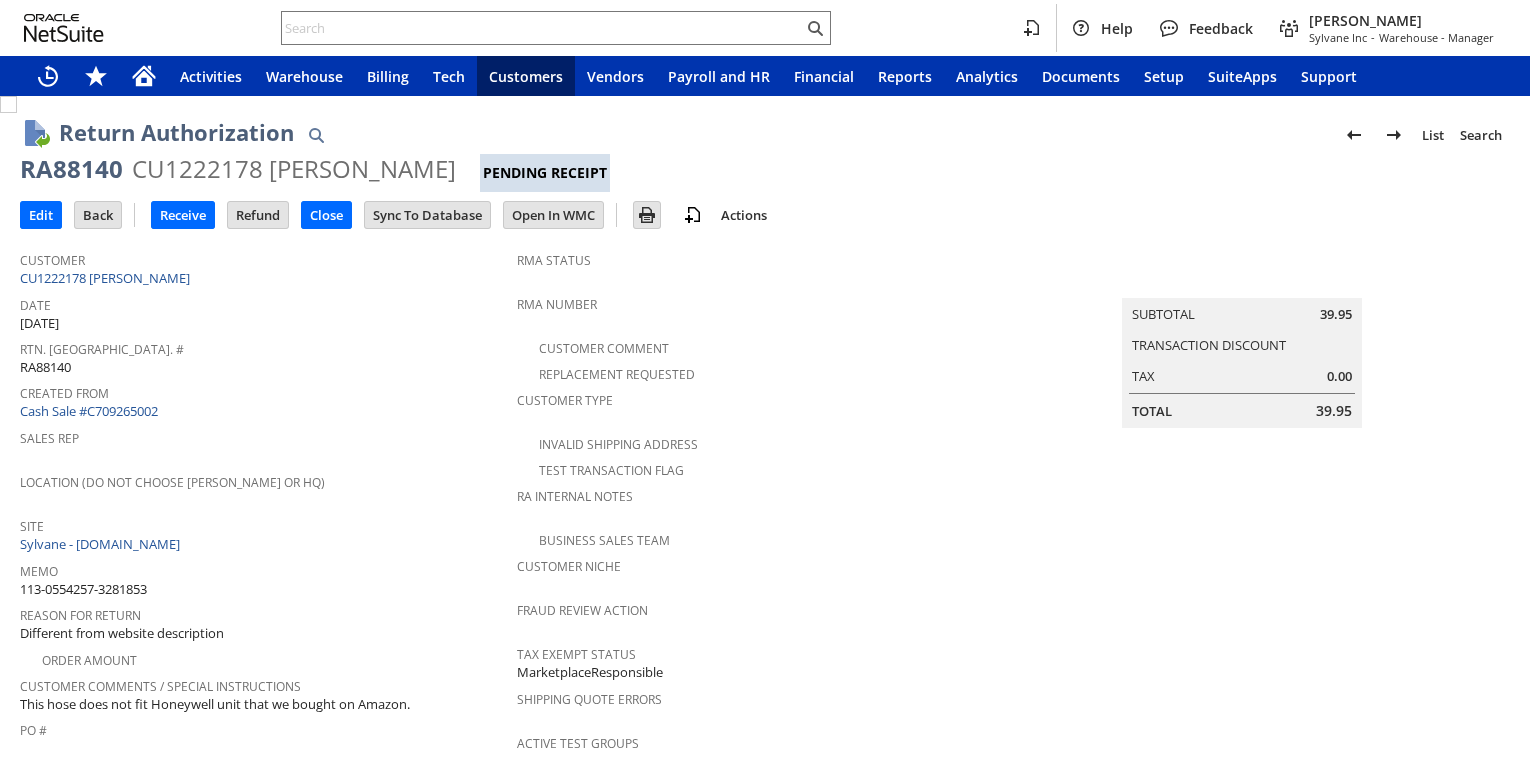 scroll, scrollTop: 0, scrollLeft: 0, axis: both 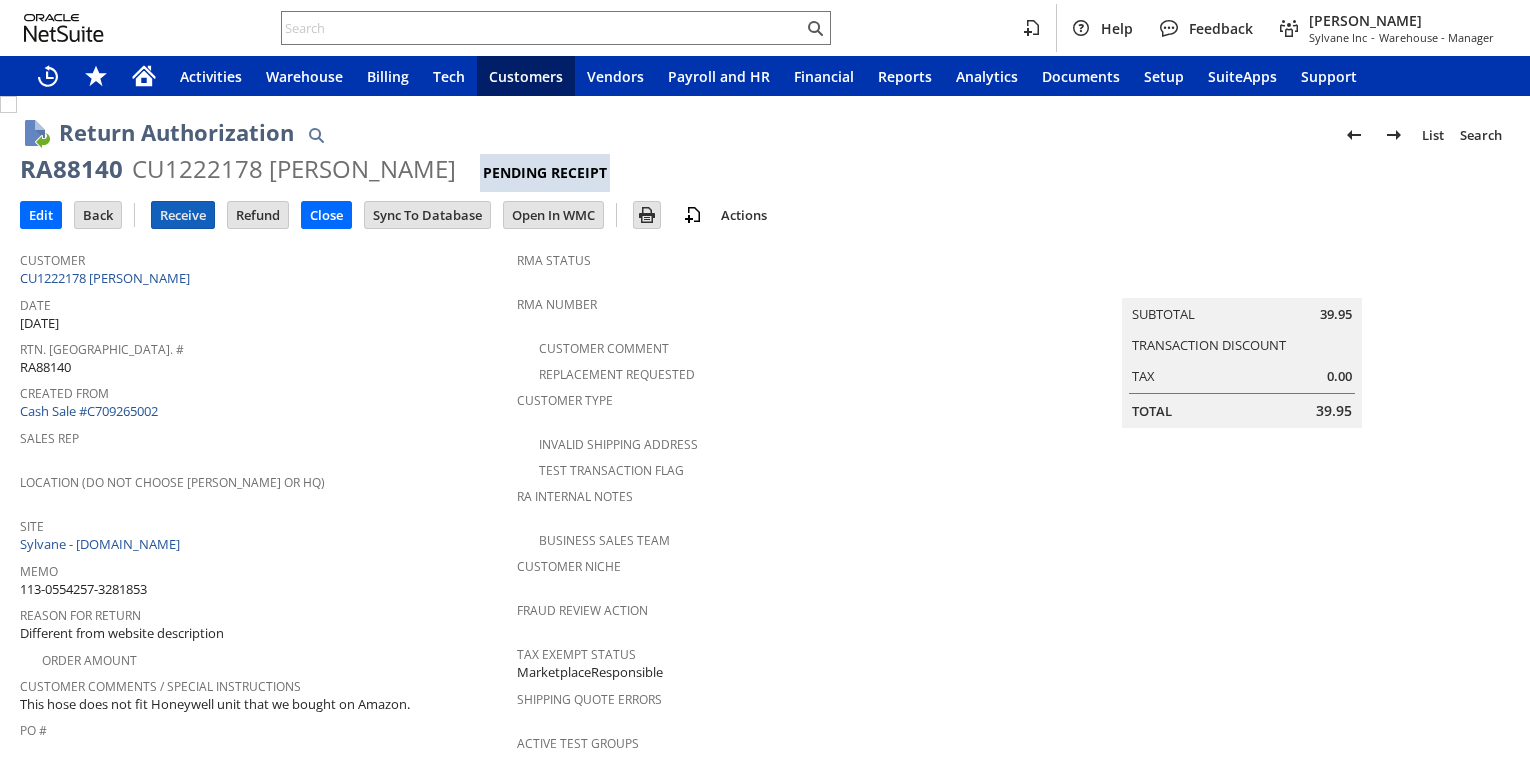 click on "Receive" at bounding box center (183, 215) 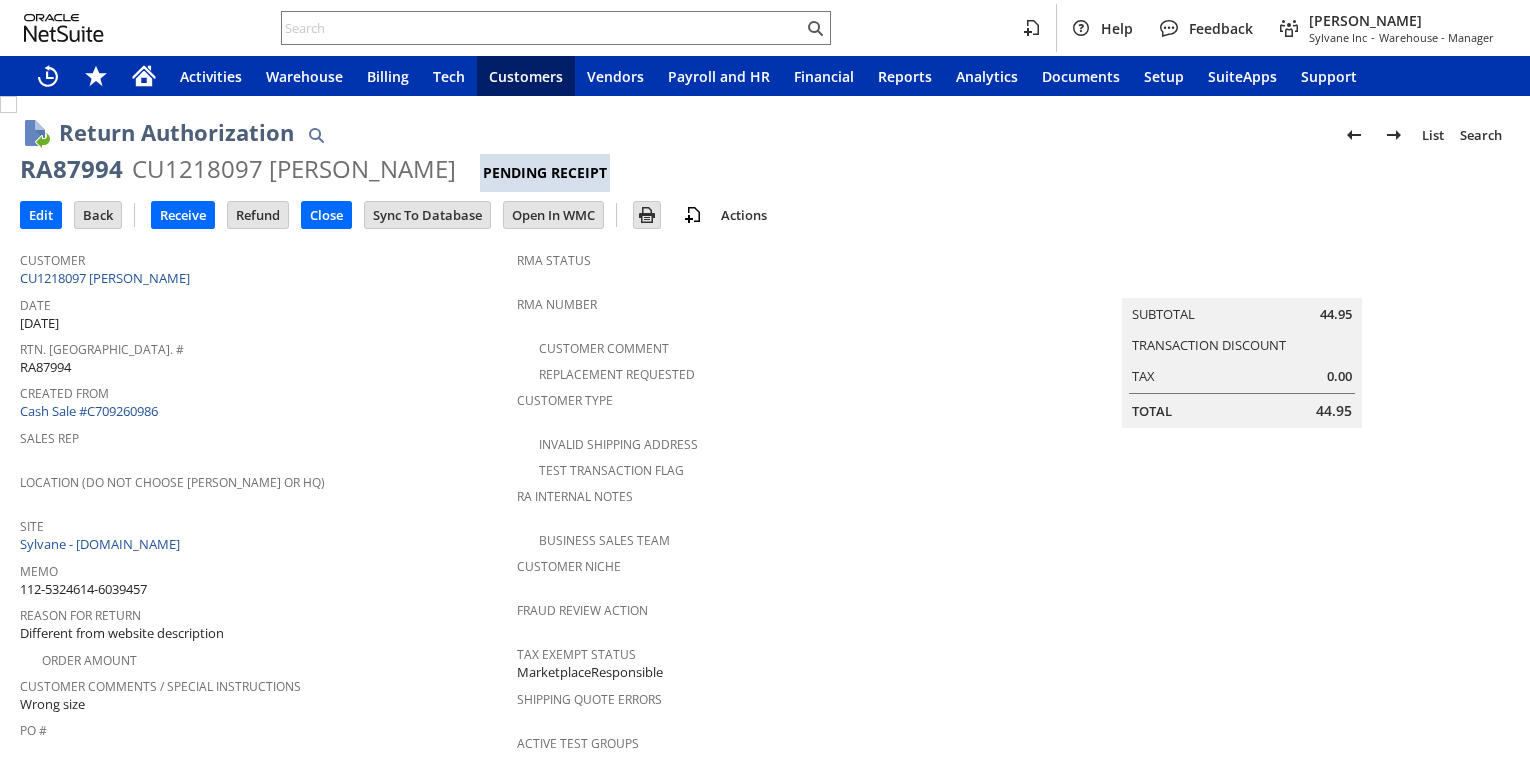 scroll, scrollTop: 0, scrollLeft: 0, axis: both 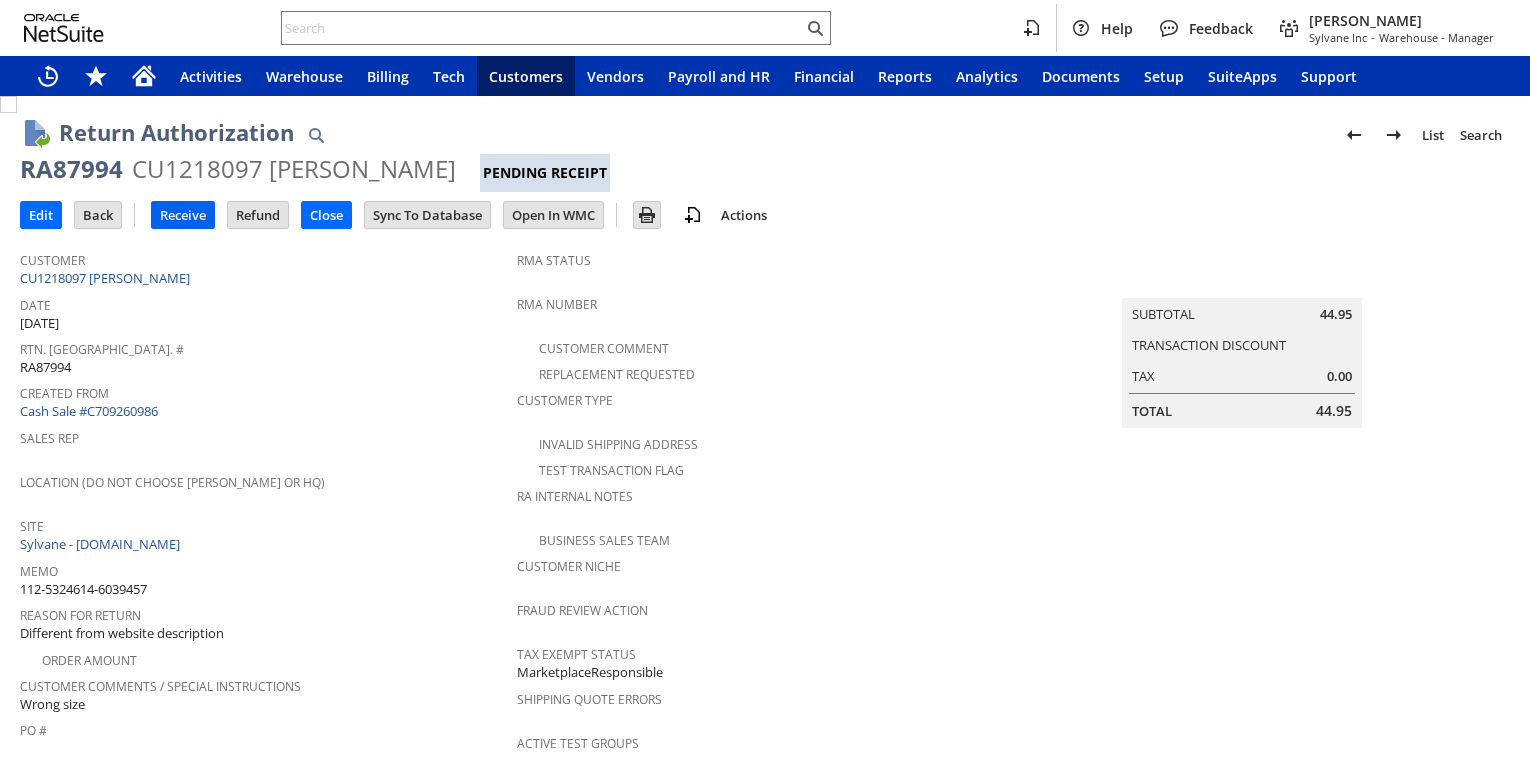 click on "Receive" at bounding box center (183, 215) 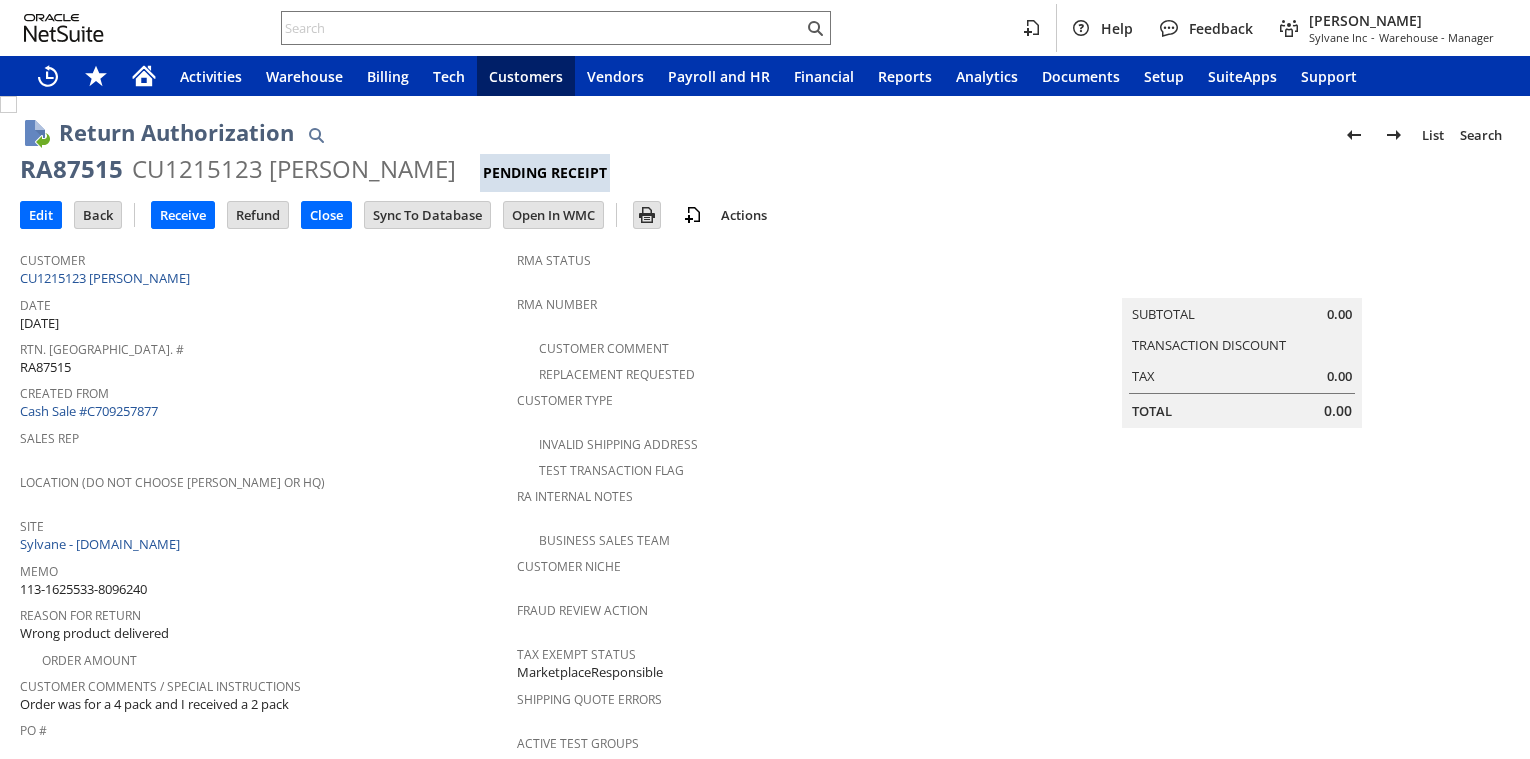 scroll, scrollTop: 0, scrollLeft: 0, axis: both 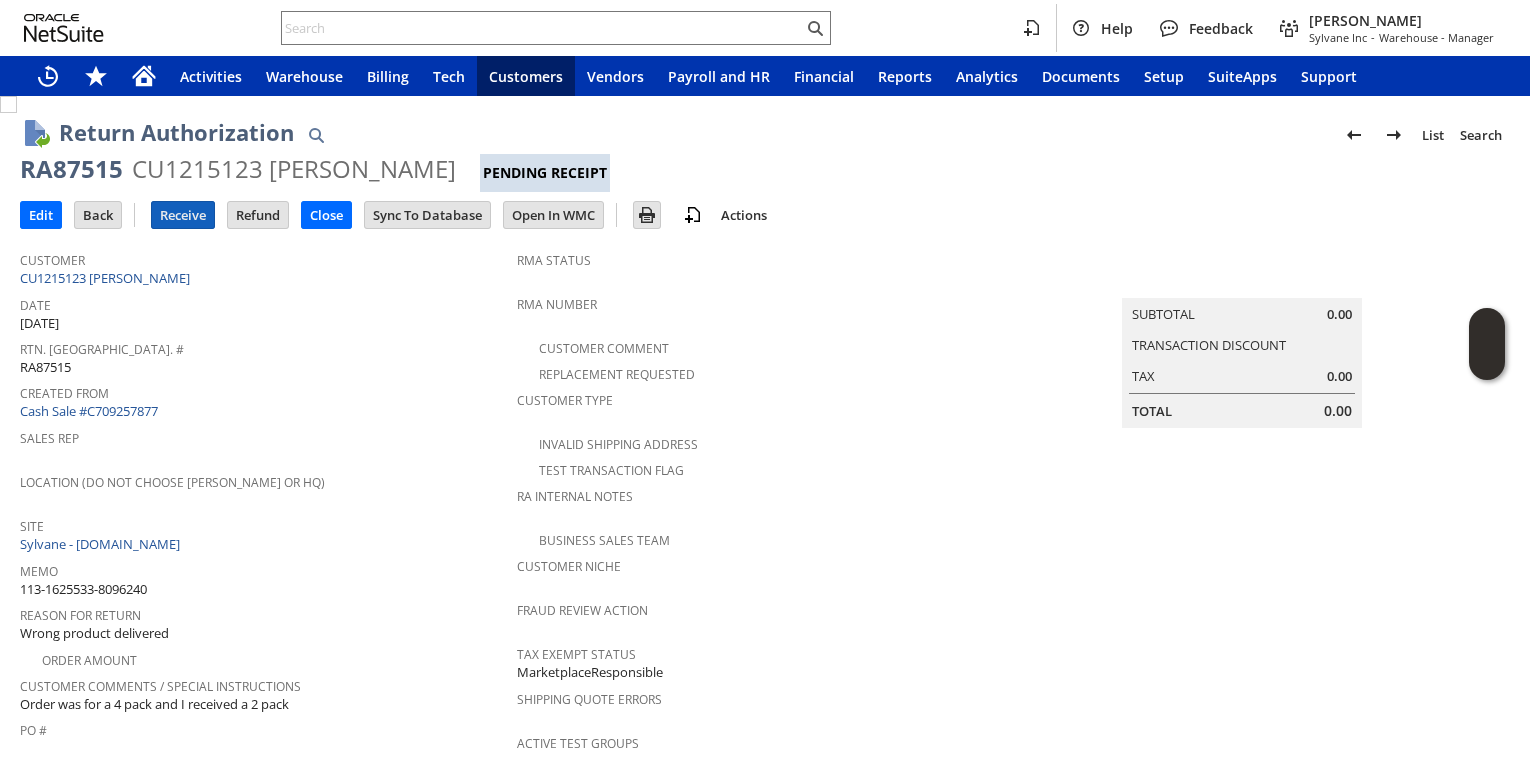 click on "Receive" at bounding box center [183, 215] 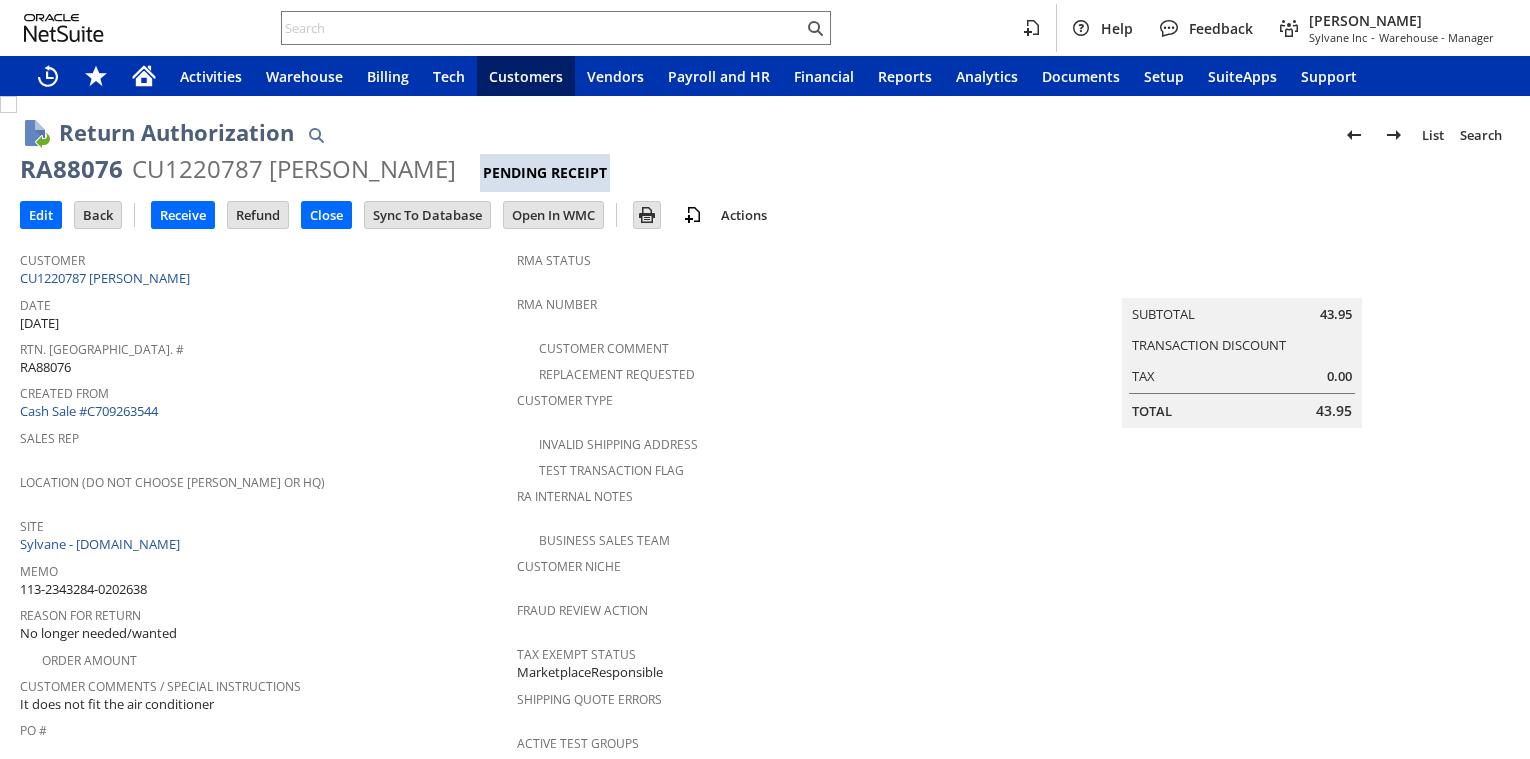 scroll, scrollTop: 0, scrollLeft: 0, axis: both 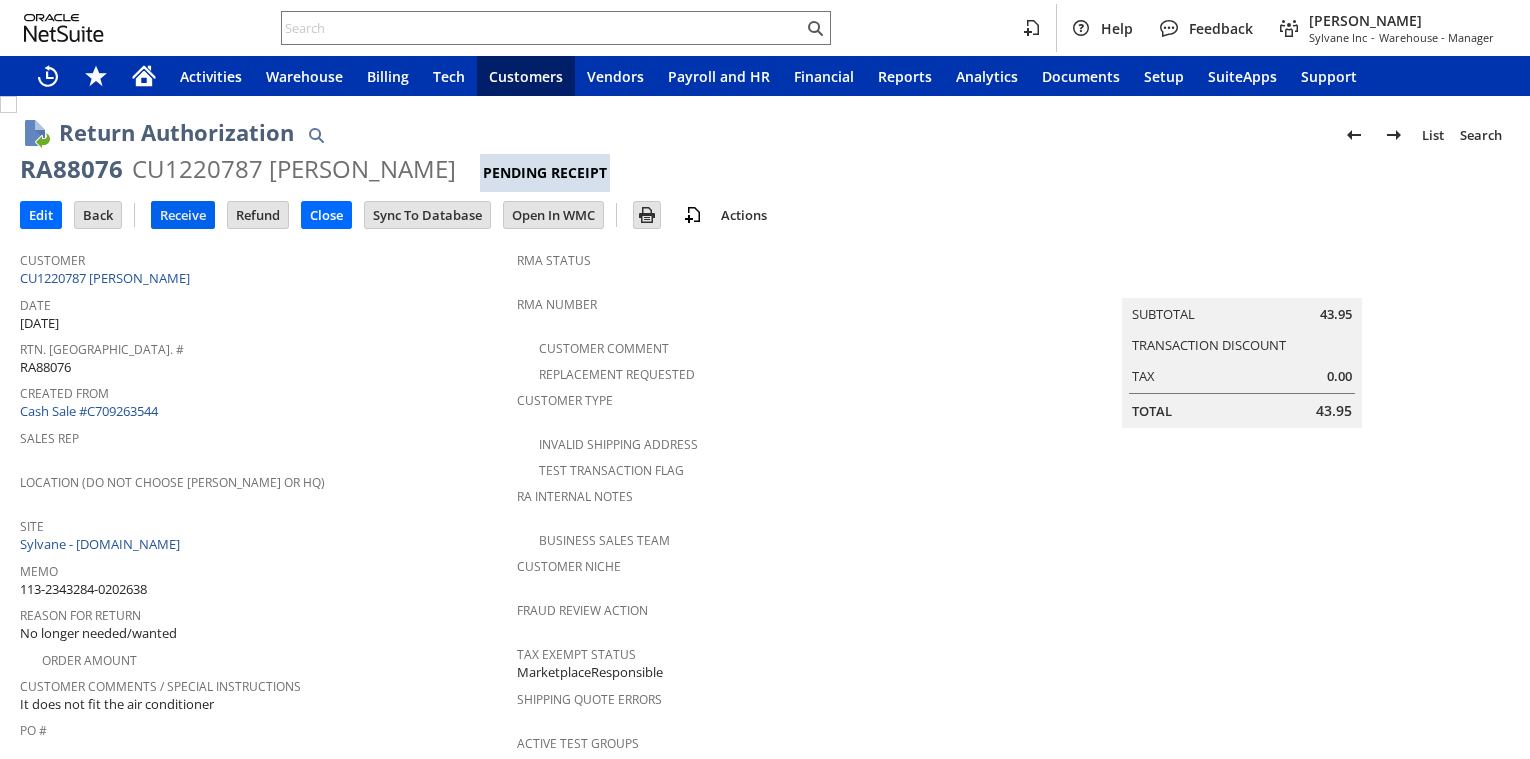 click on "Receive" at bounding box center (183, 215) 